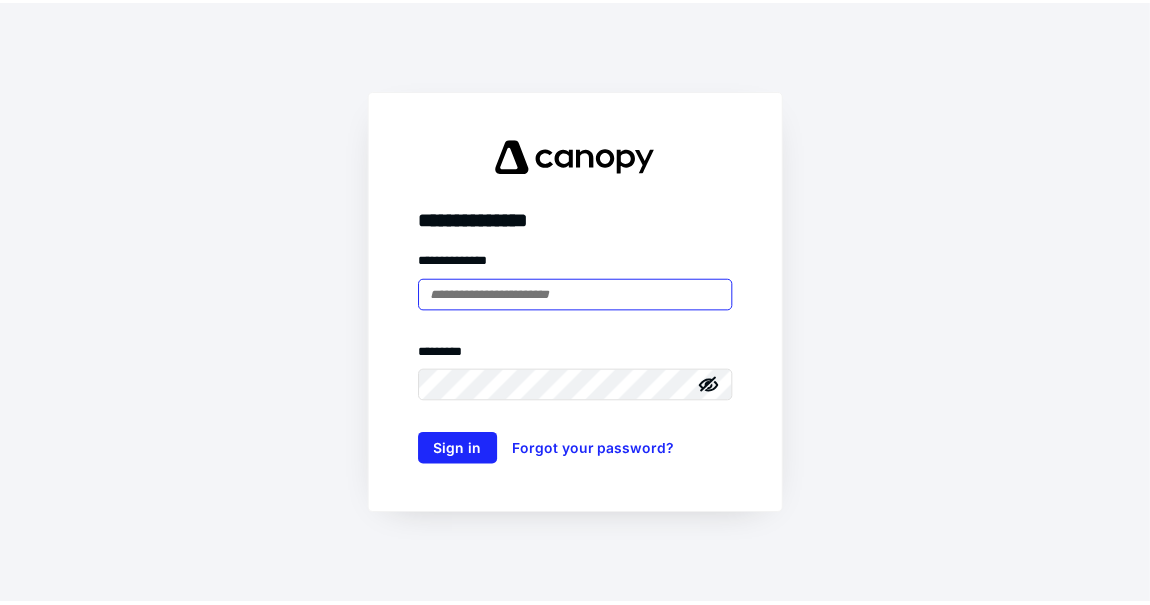 scroll, scrollTop: 0, scrollLeft: 0, axis: both 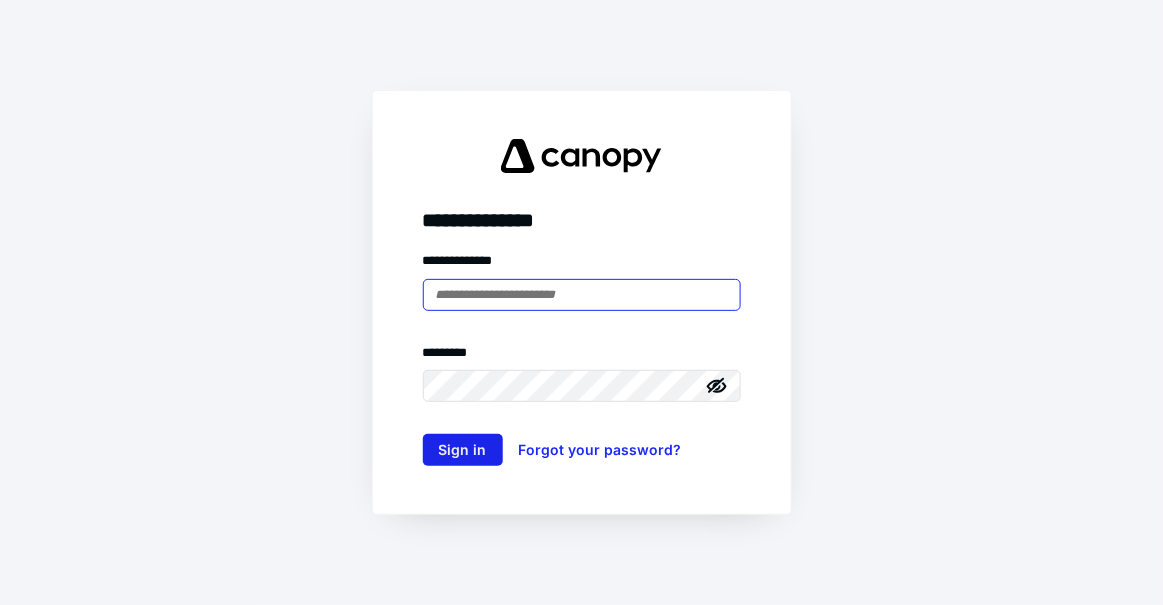type on "**********" 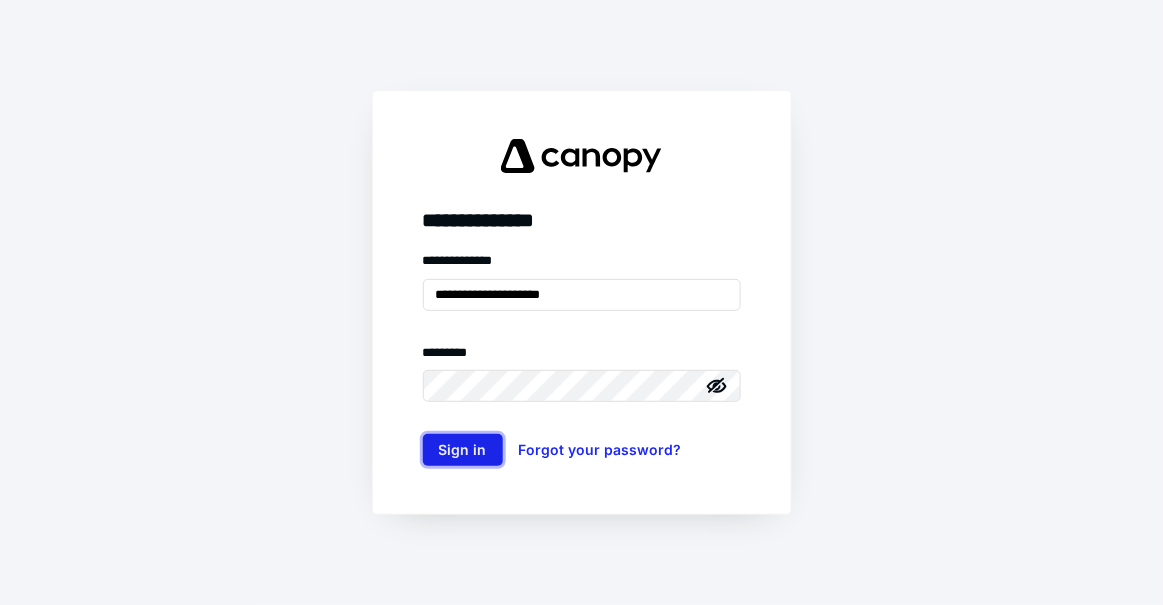 click on "Sign in" at bounding box center (463, 450) 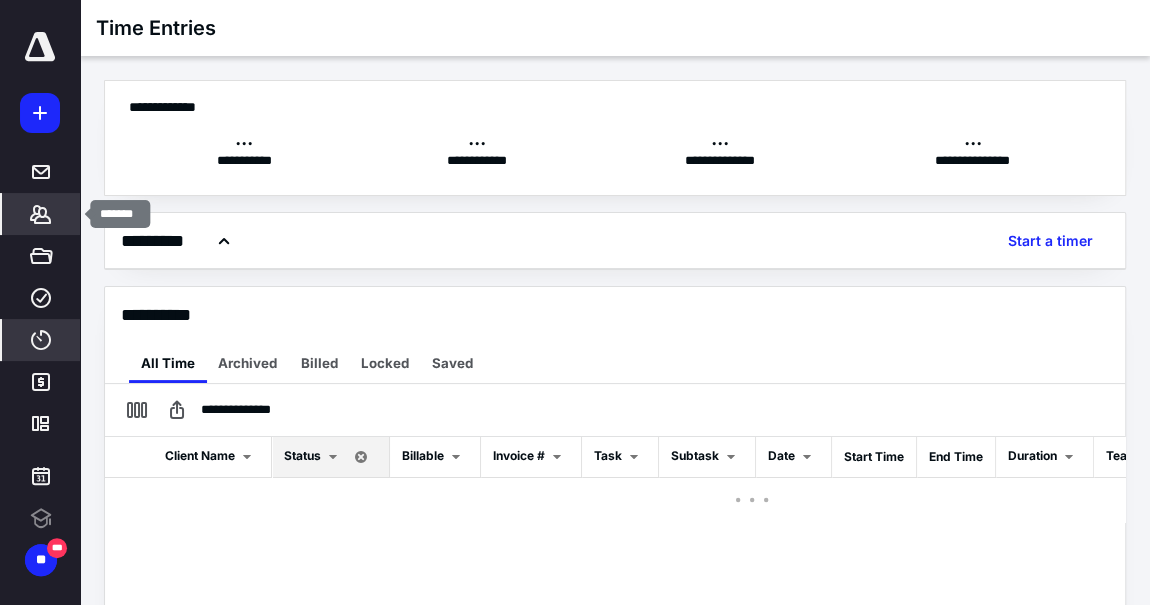 click 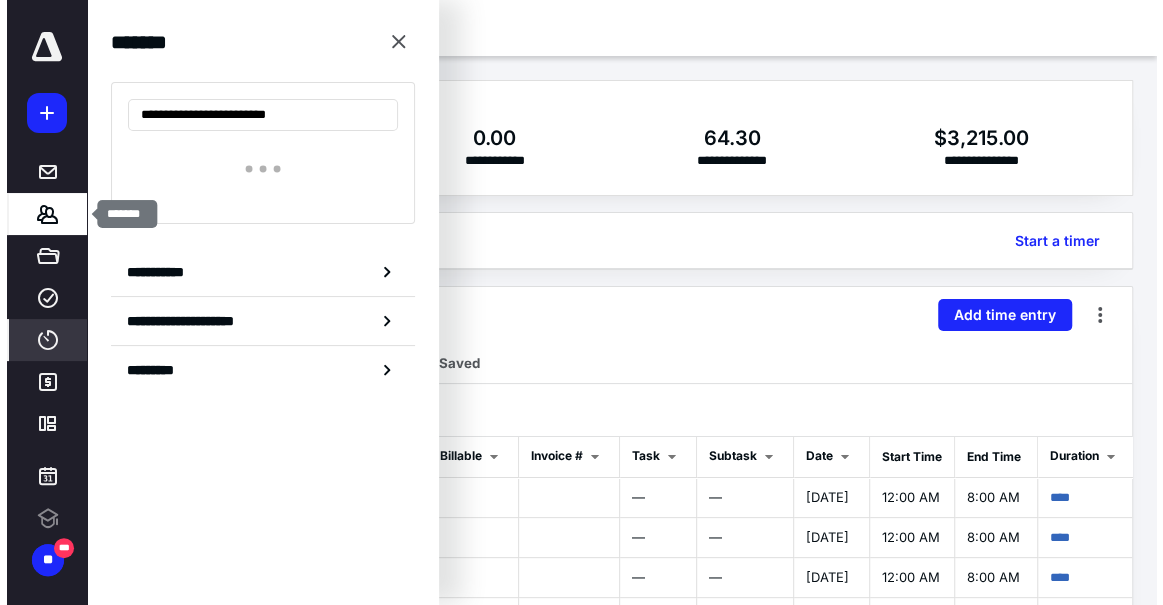 scroll, scrollTop: 0, scrollLeft: 0, axis: both 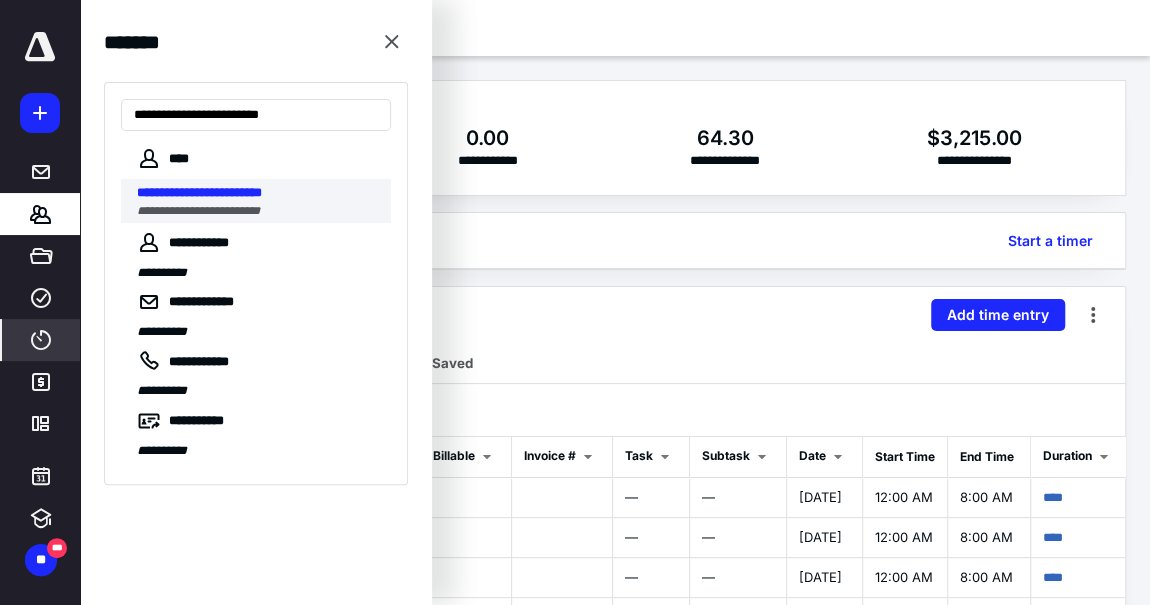 type on "**********" 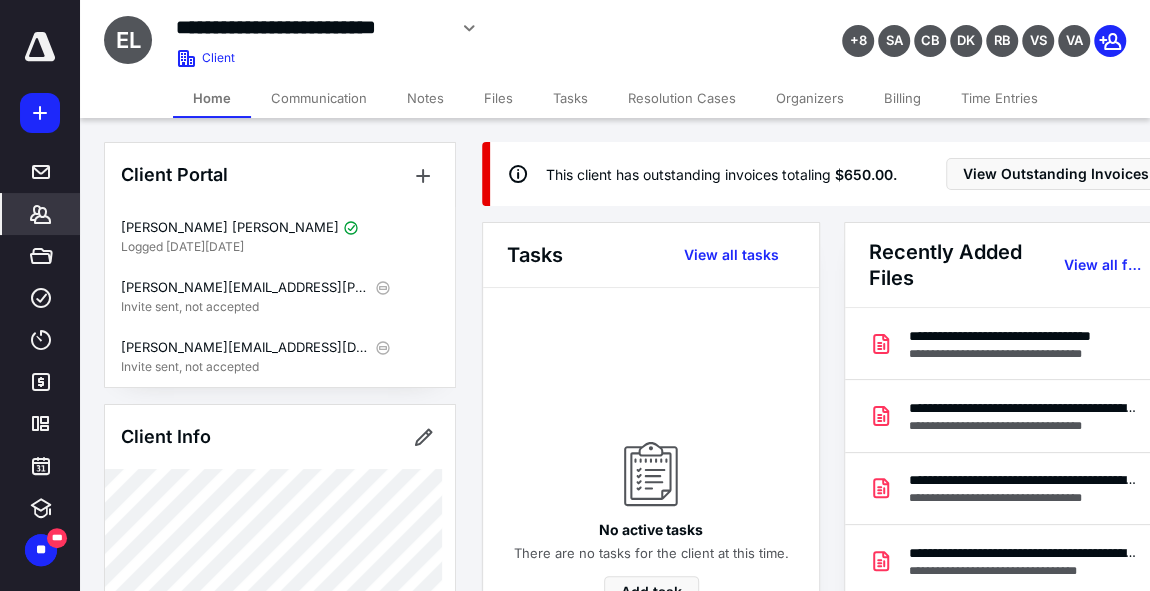 click on "Billing" at bounding box center (902, 98) 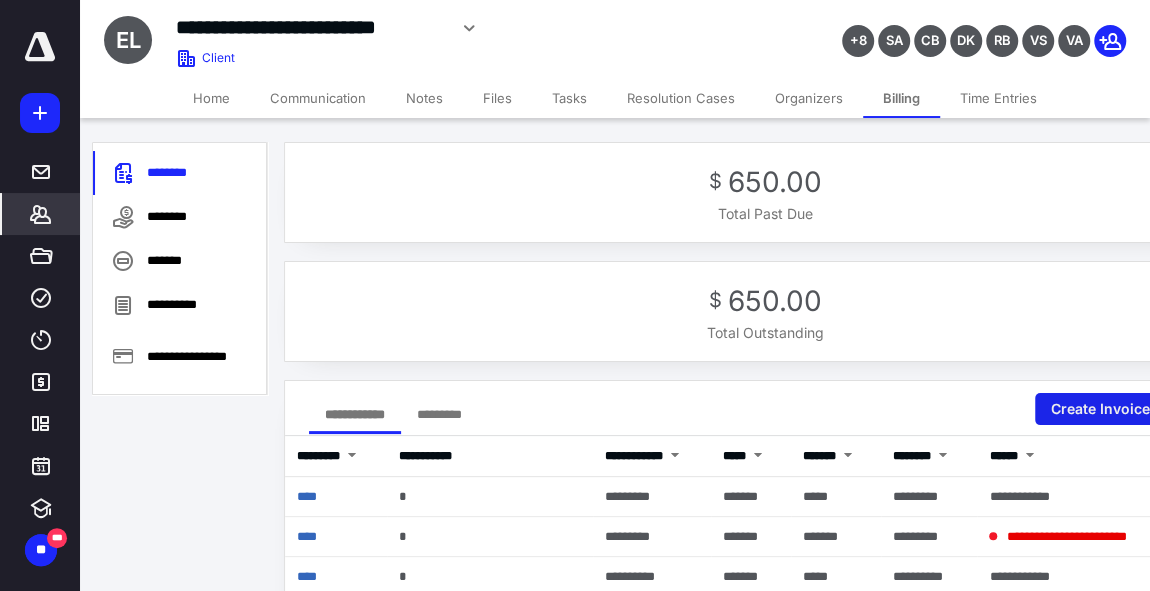 click on "Create Invoice" at bounding box center (1108, 409) 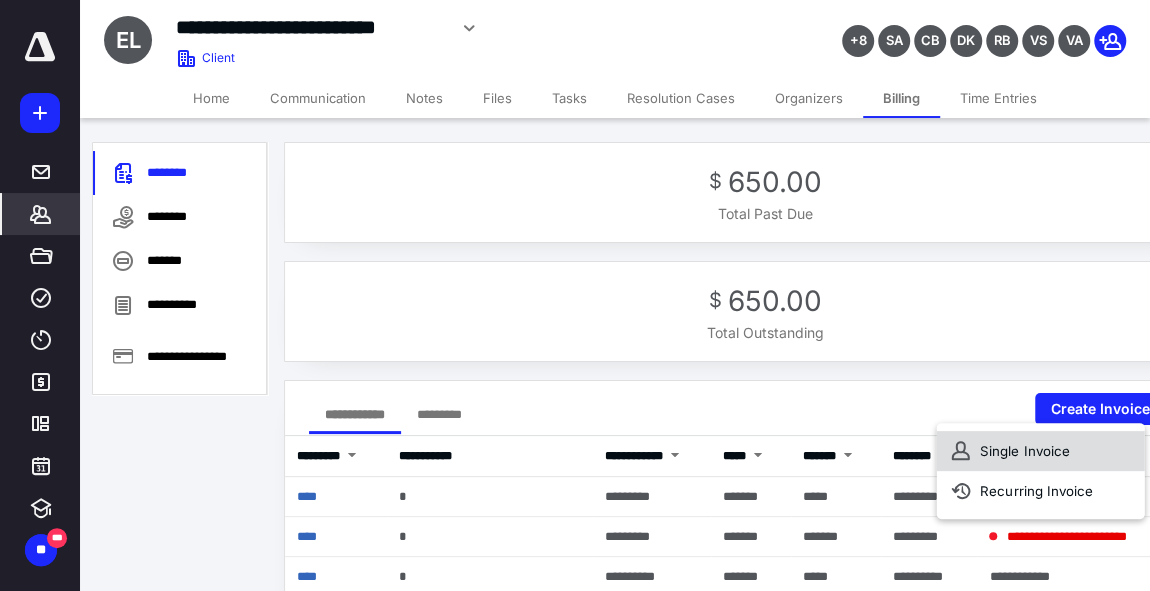 click on "Single Invoice" at bounding box center (1040, 451) 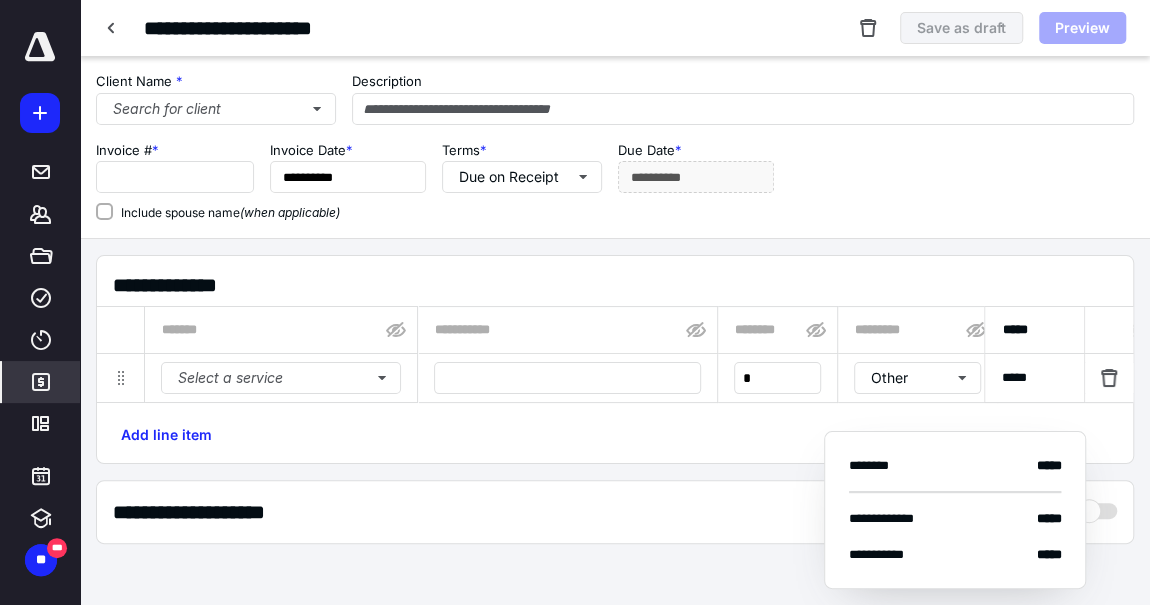 type on "****" 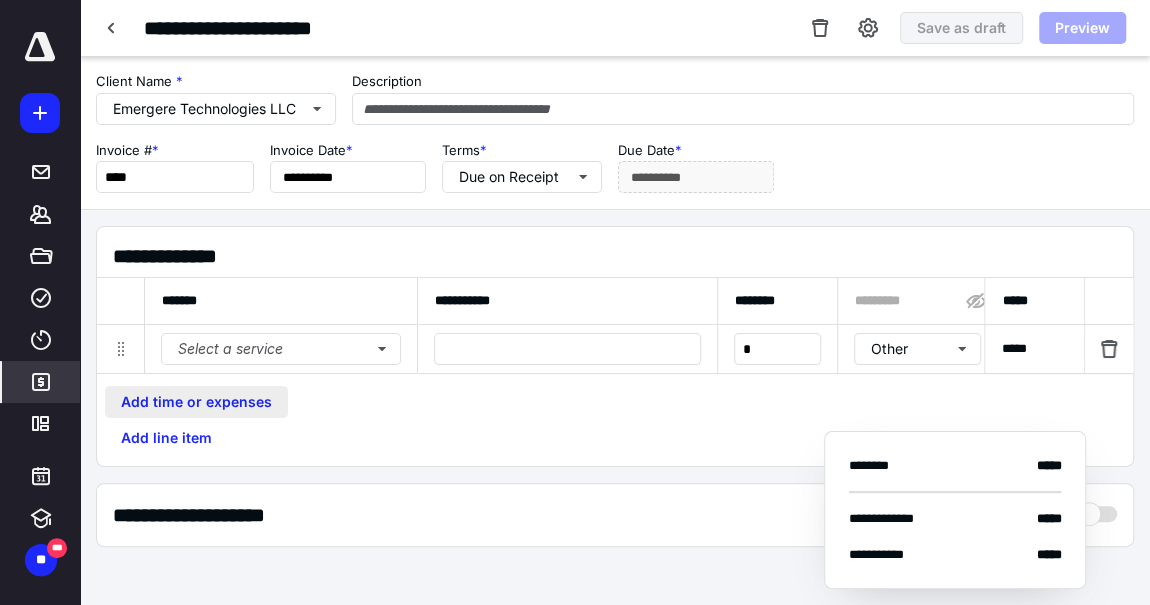 click on "Add time or expenses" at bounding box center (196, 402) 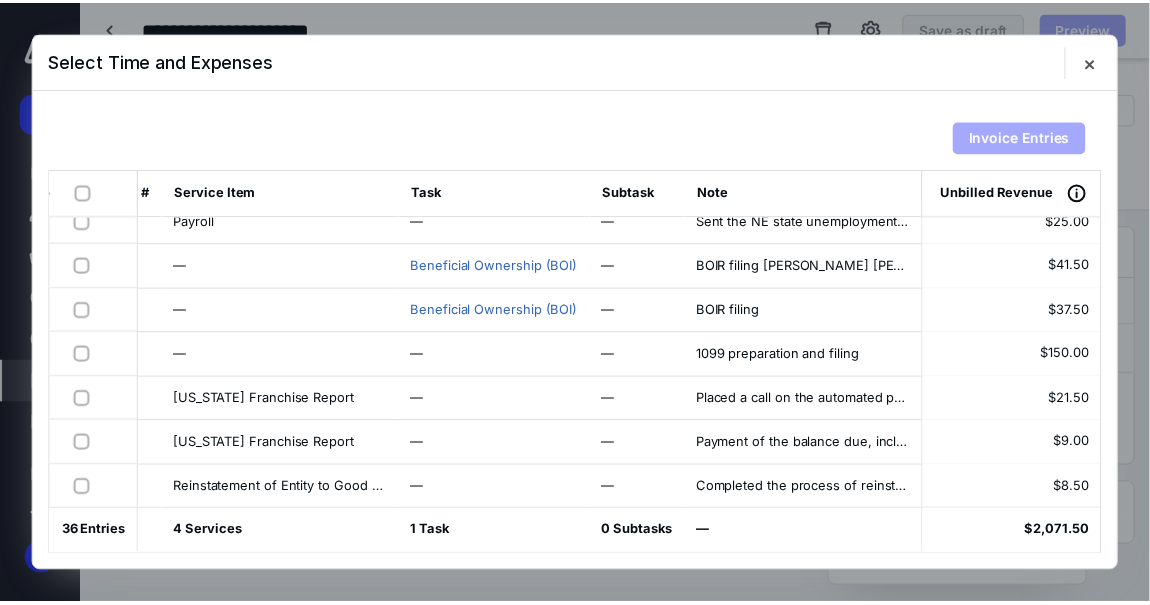 scroll, scrollTop: 1317, scrollLeft: 0, axis: vertical 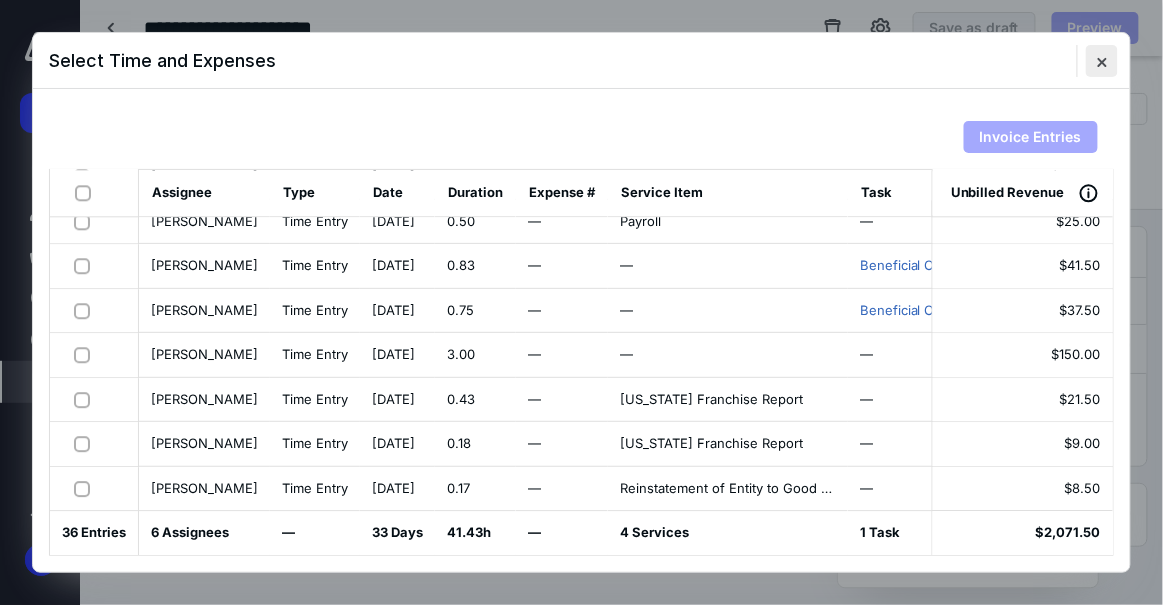 click at bounding box center (1102, 61) 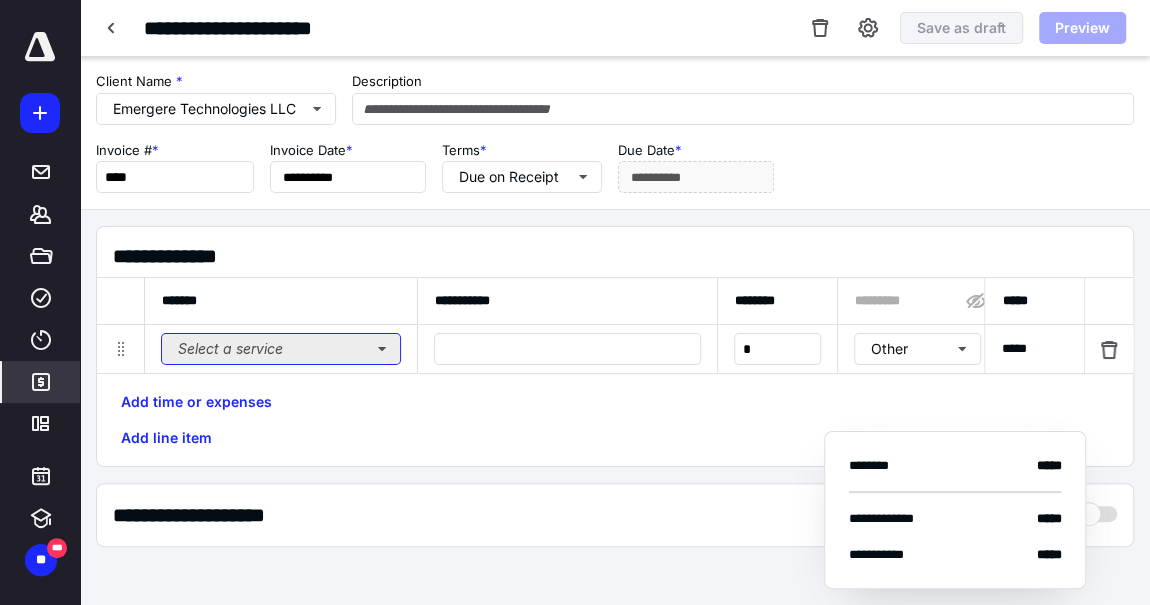 click on "Select a service" at bounding box center (281, 349) 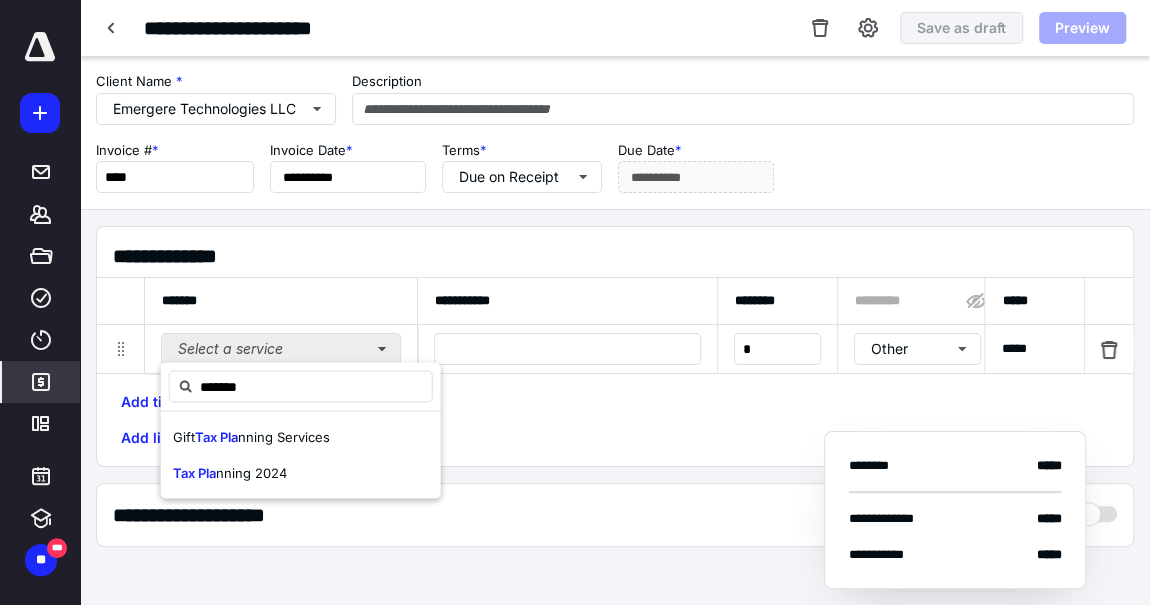 type on "*******" 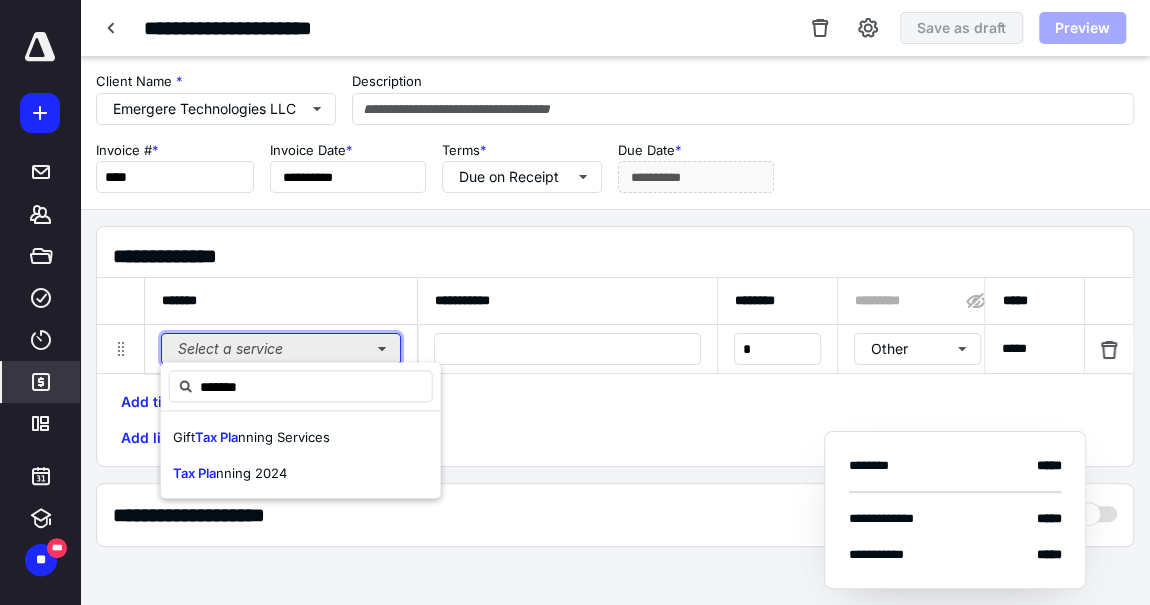 click on "Select a service" at bounding box center (281, 349) 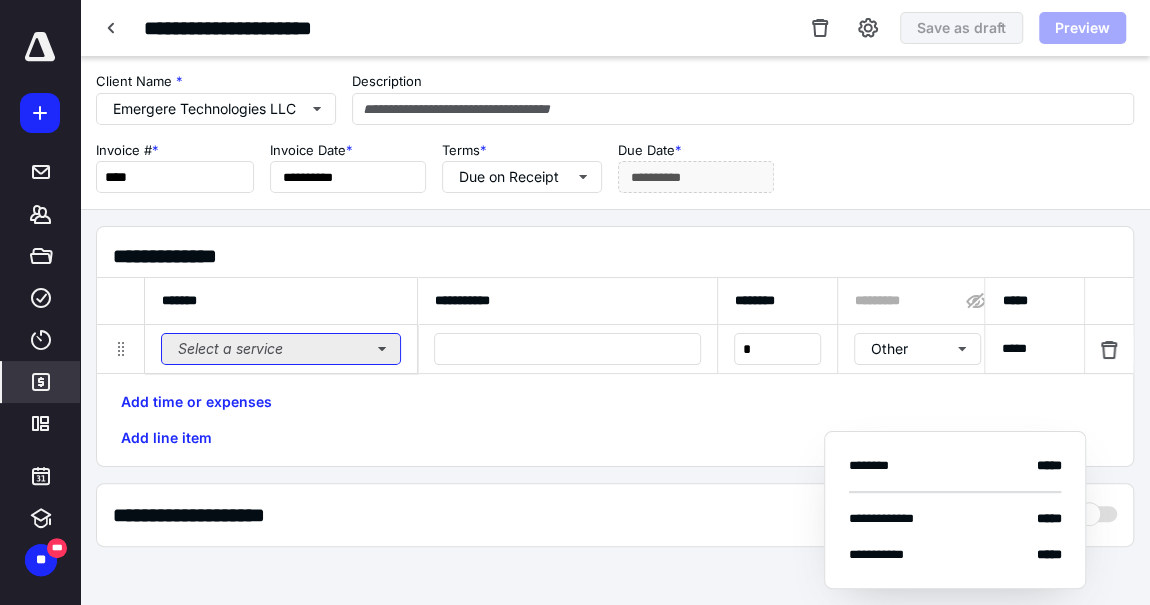 click on "Select a service" at bounding box center [281, 349] 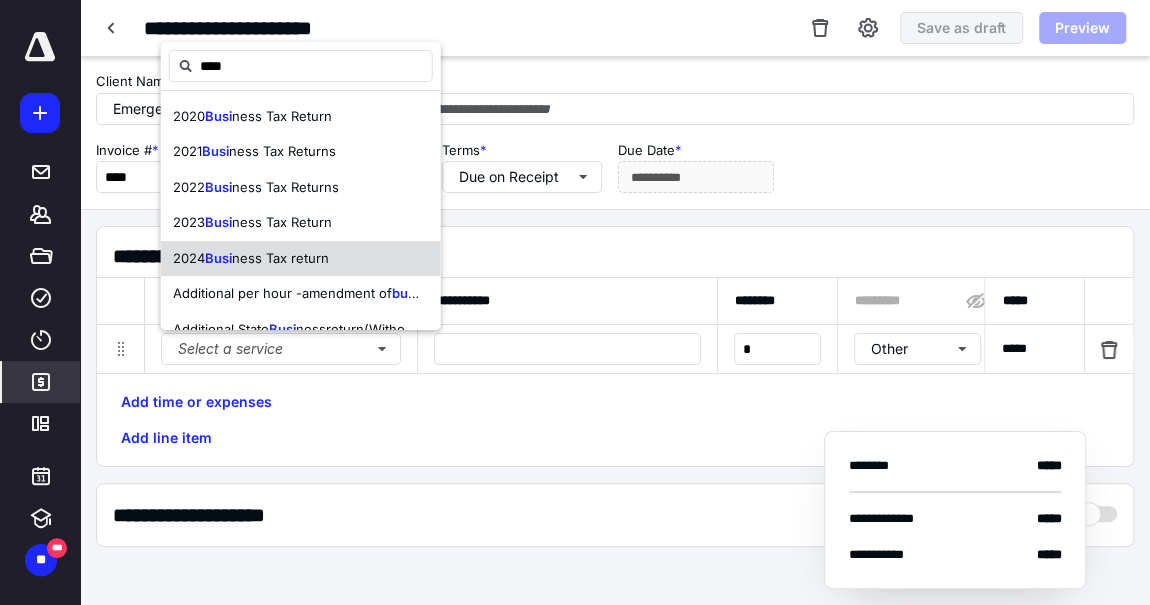 click on "2024  Busi ness Tax return" at bounding box center [251, 259] 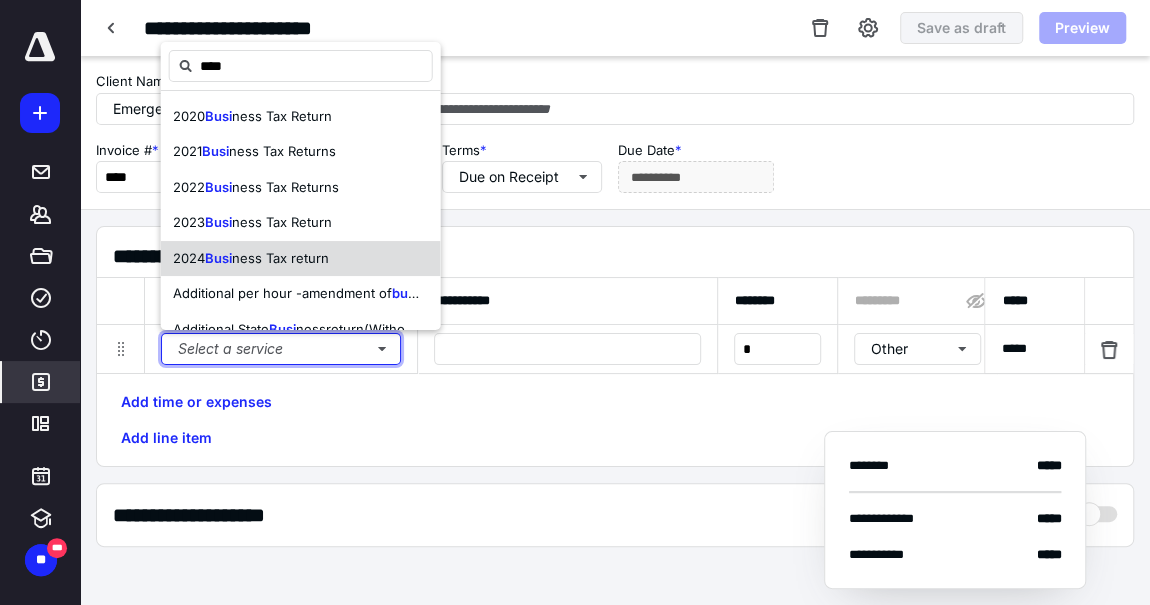 type 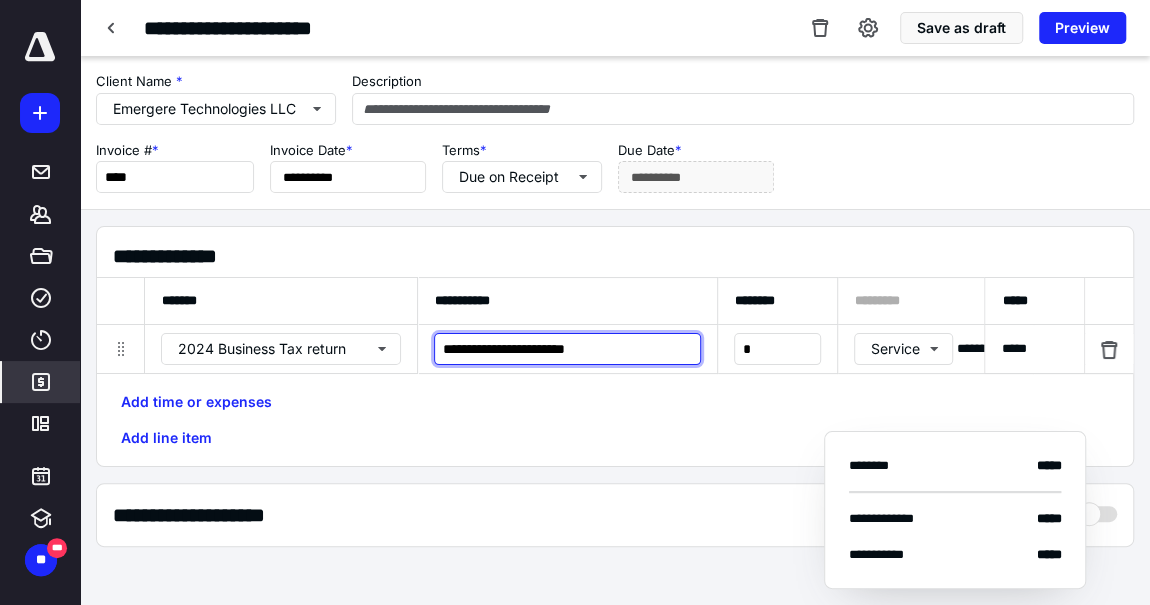 click on "**********" at bounding box center (567, 349) 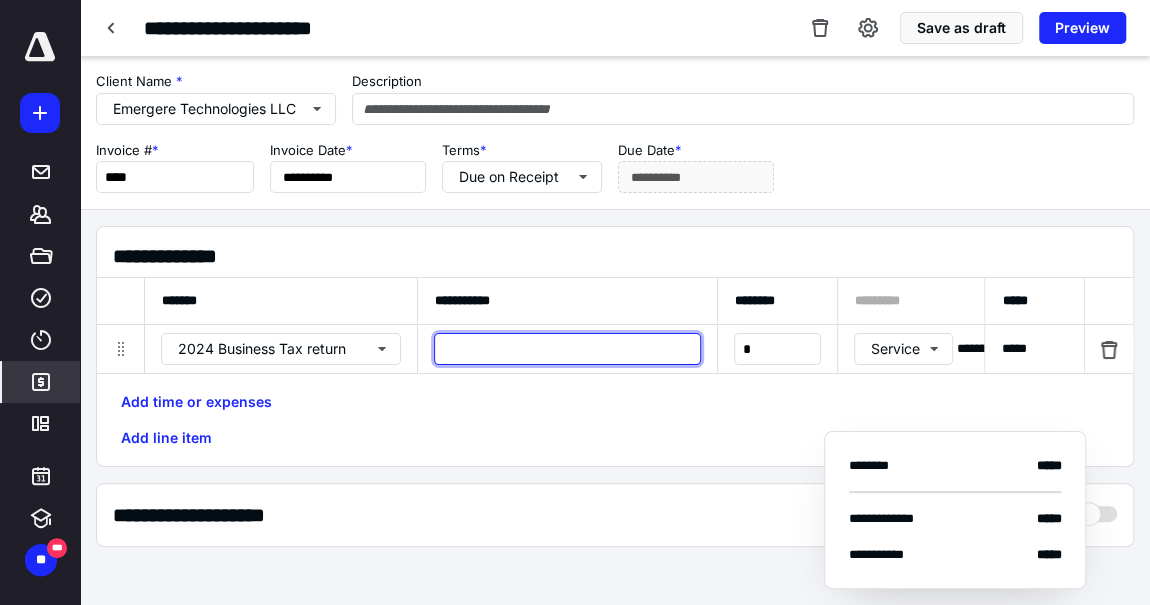 paste on "**********" 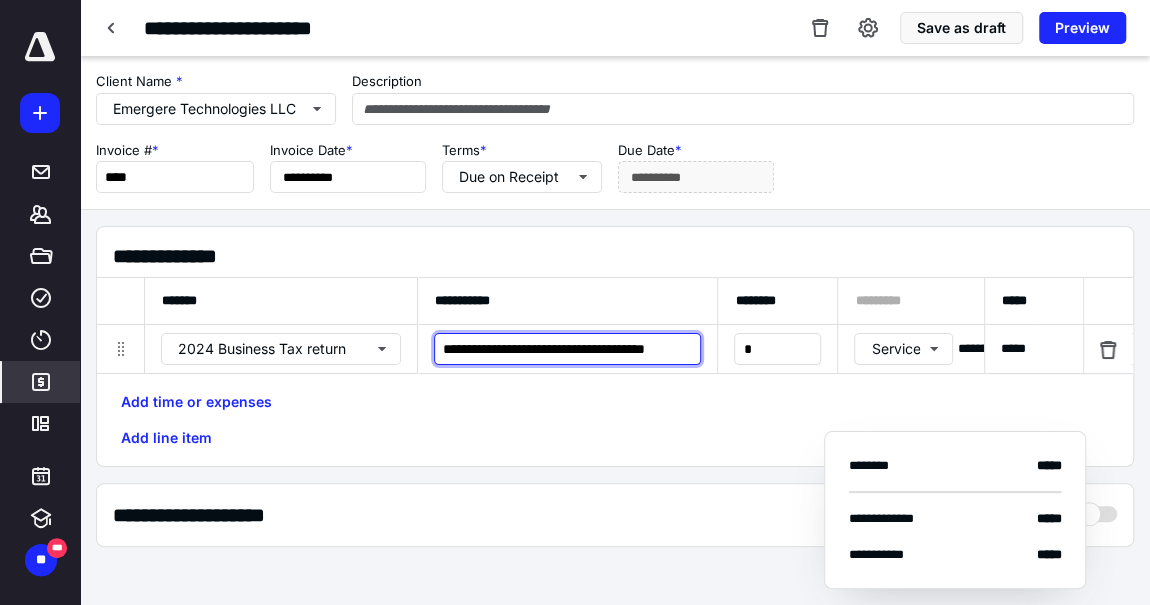 scroll, scrollTop: 0, scrollLeft: 0, axis: both 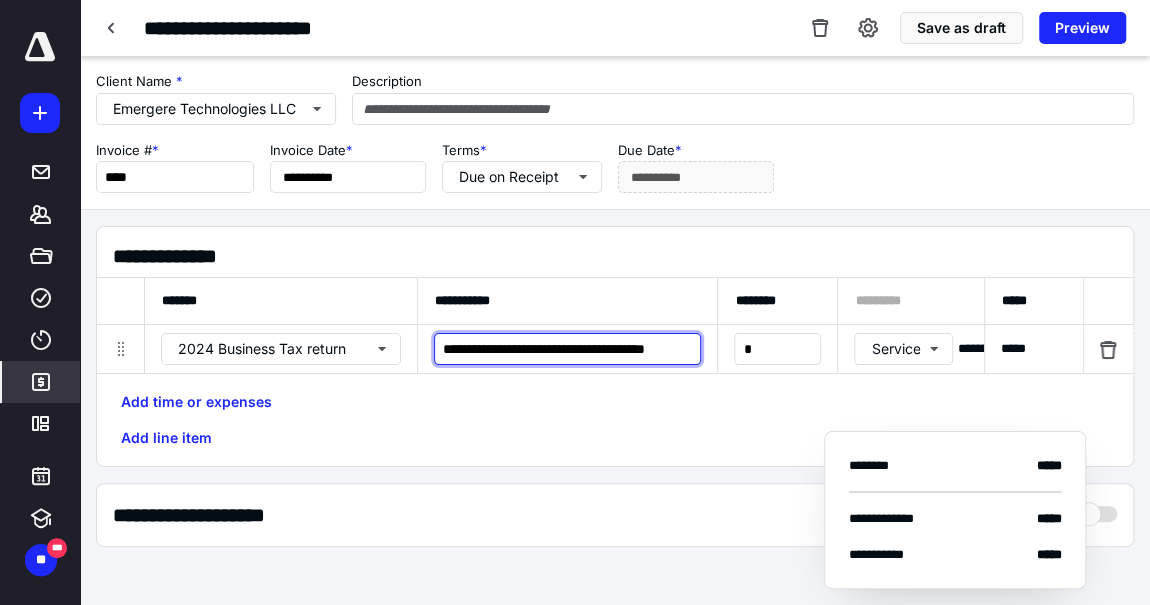 click on "**********" at bounding box center [567, 349] 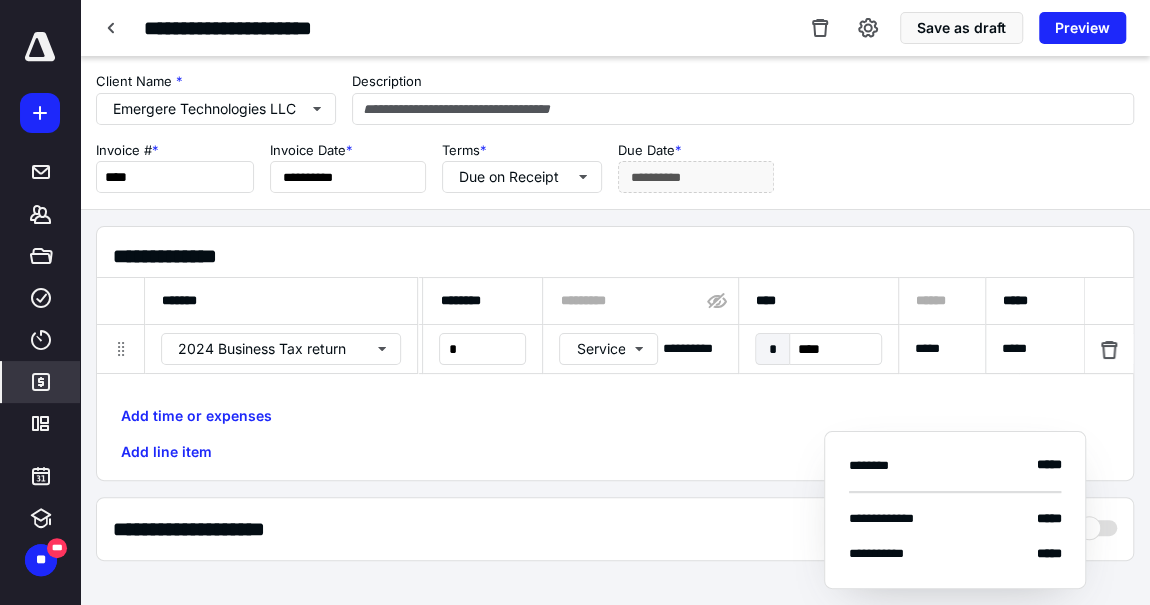 scroll, scrollTop: 0, scrollLeft: 296, axis: horizontal 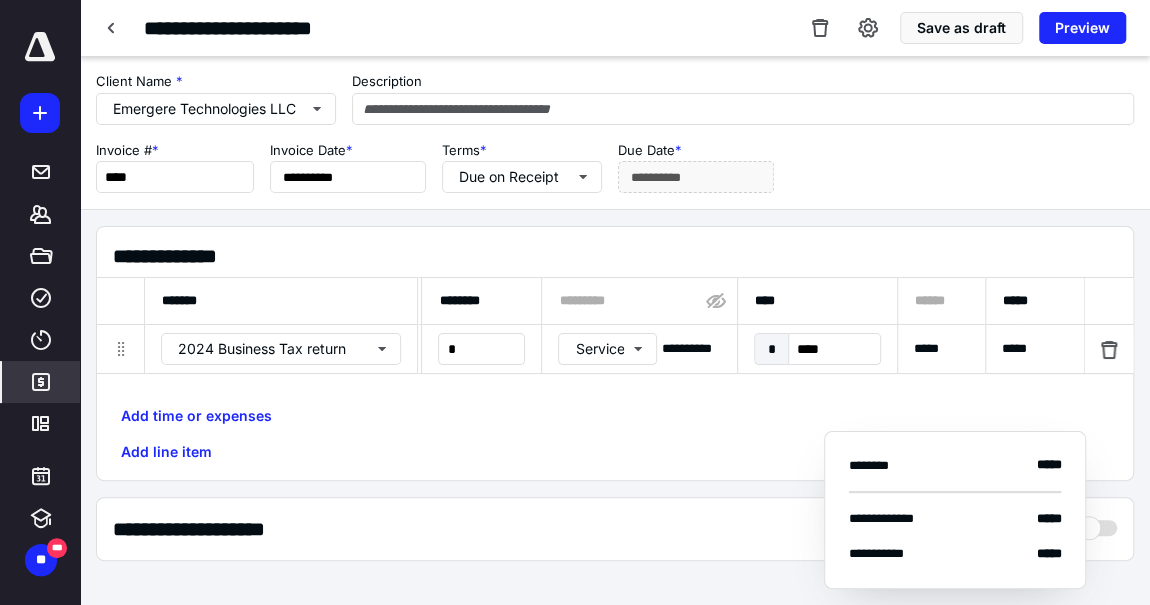 type on "**********" 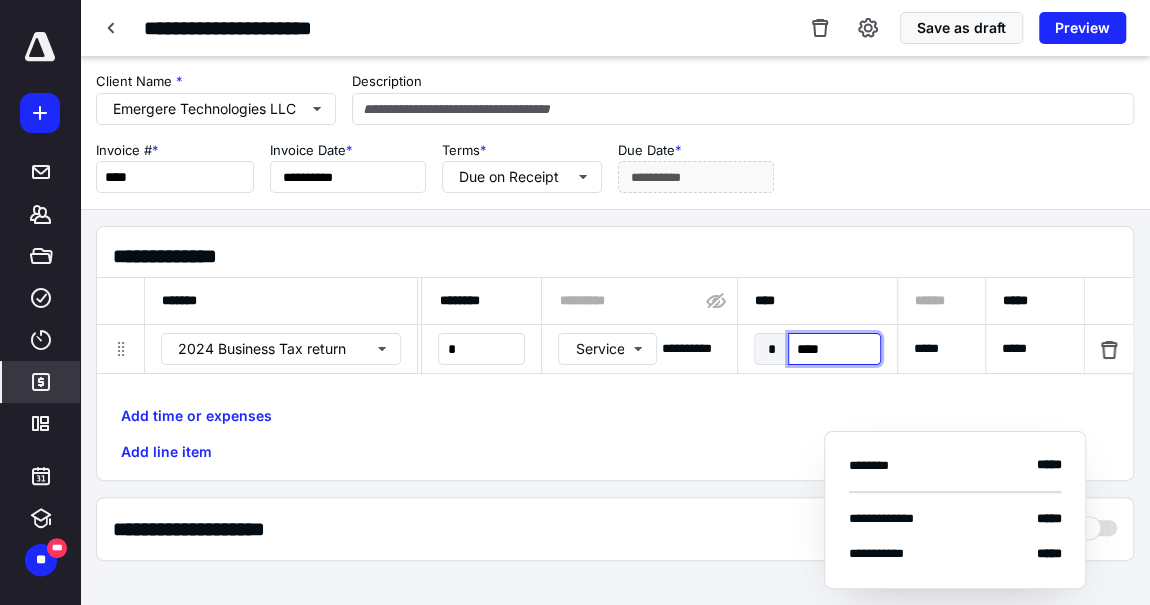 click on "****" at bounding box center (834, 349) 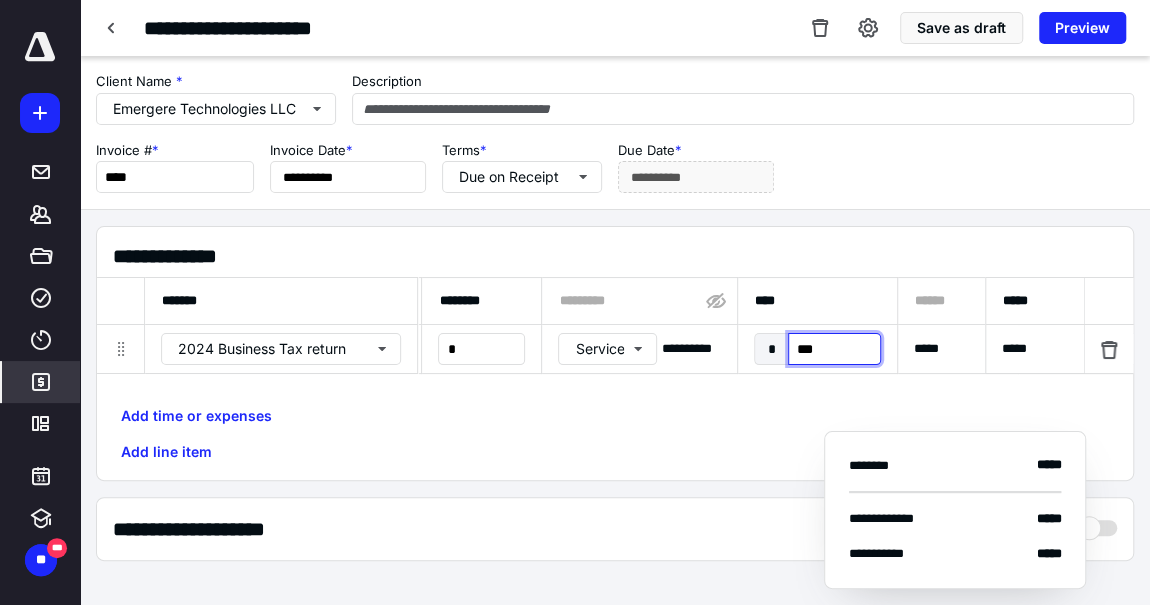 type on "****" 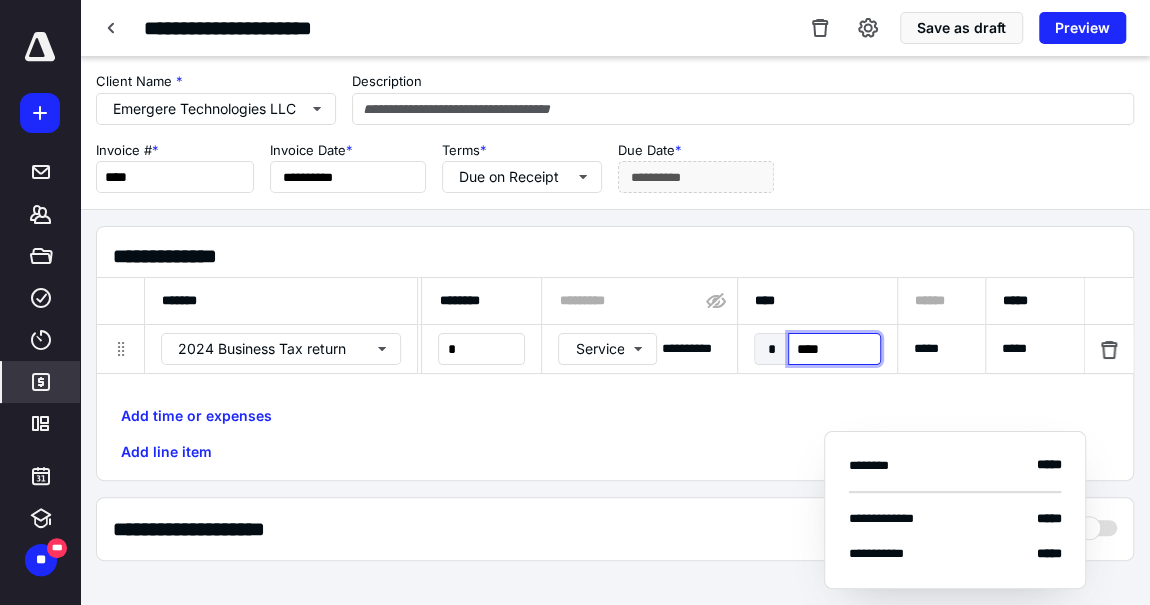 scroll, scrollTop: 0, scrollLeft: 0, axis: both 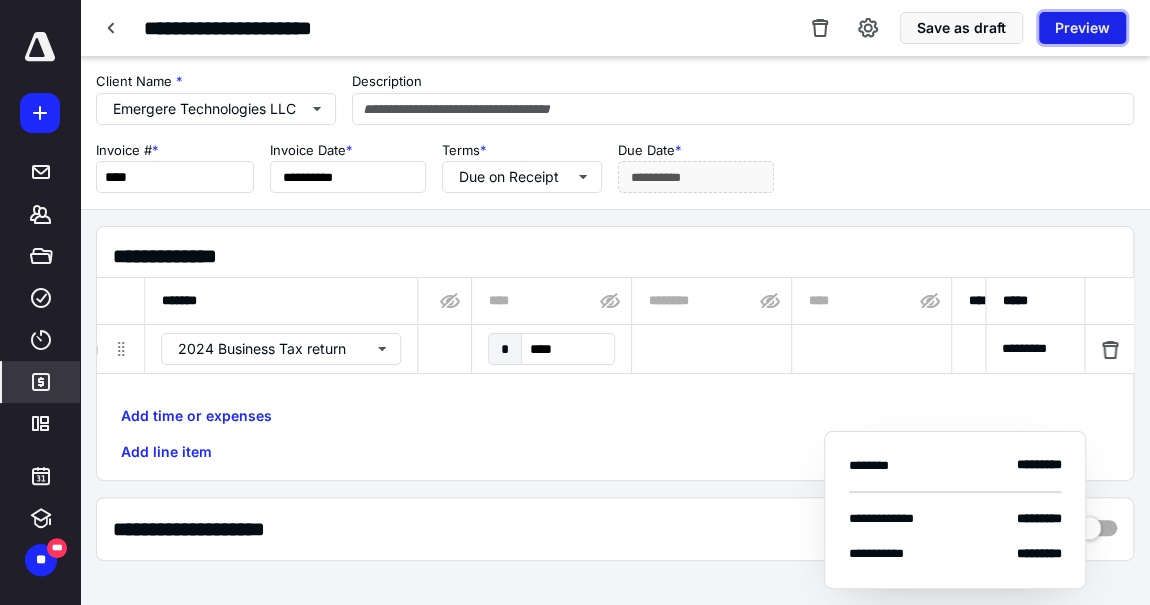 click on "Preview" at bounding box center [1082, 28] 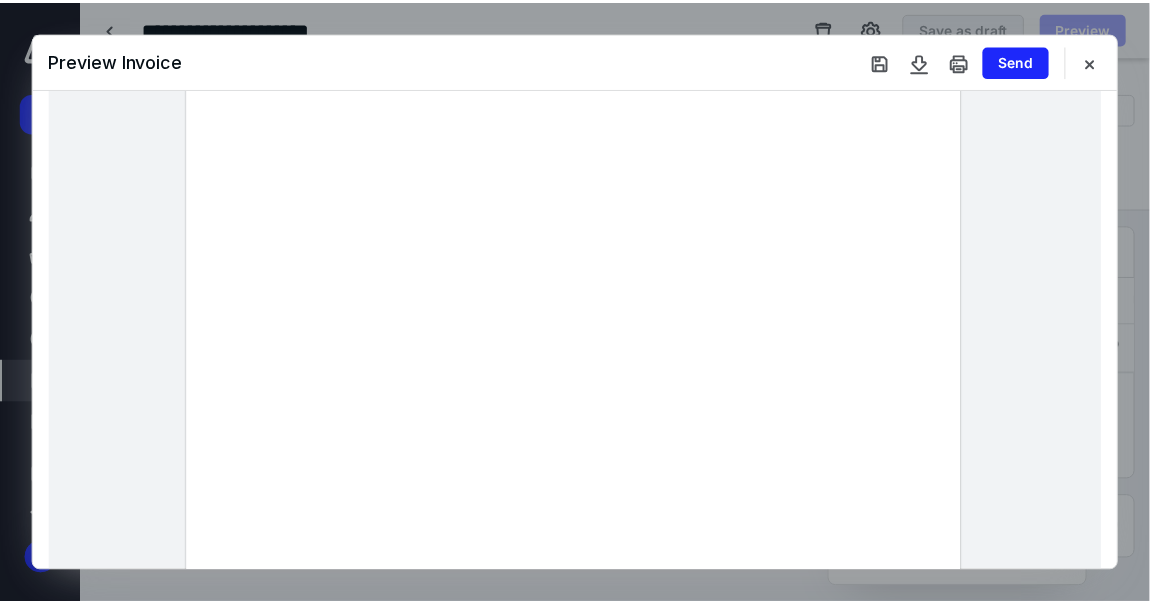 scroll, scrollTop: 207, scrollLeft: 0, axis: vertical 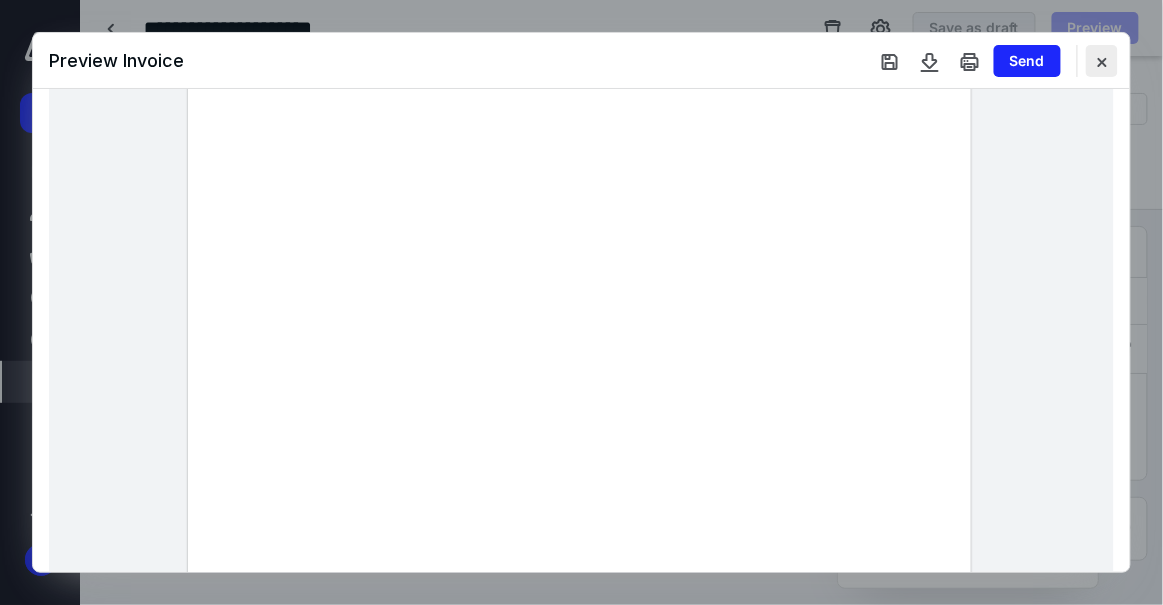 click at bounding box center (1102, 61) 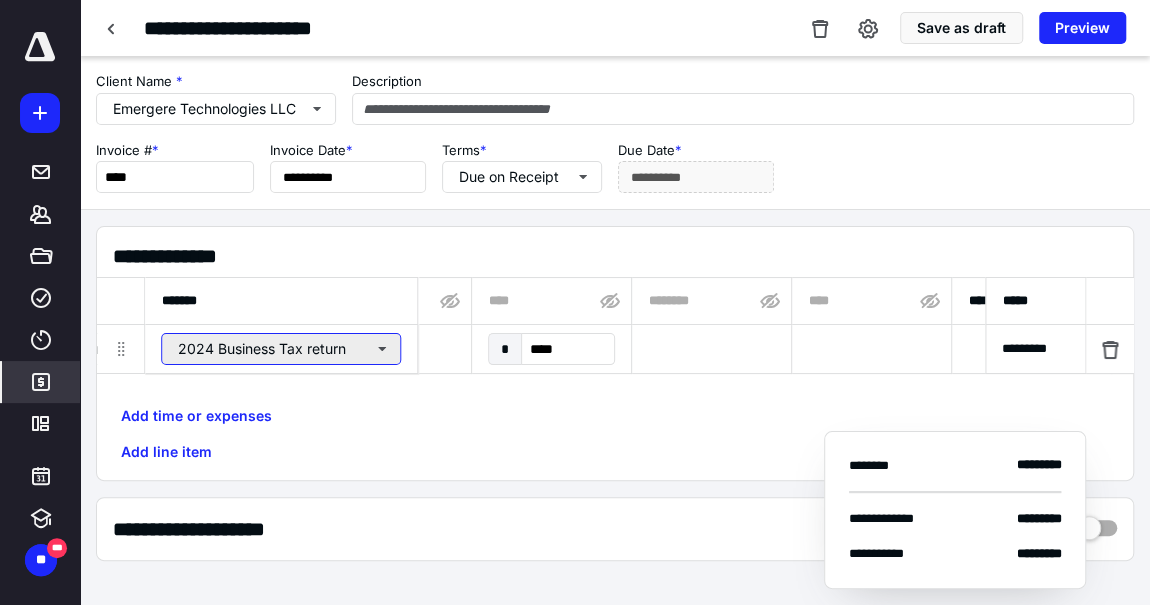 click on "2024 Business Tax return" at bounding box center [281, 349] 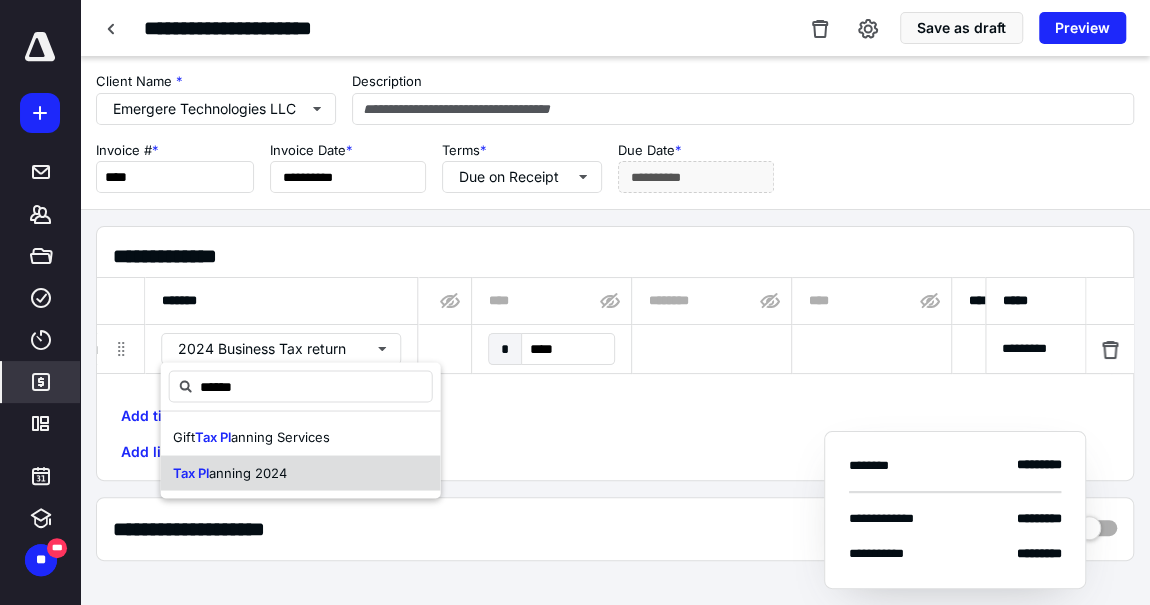 click on "Tax [PERSON_NAME] 2024" at bounding box center [301, 473] 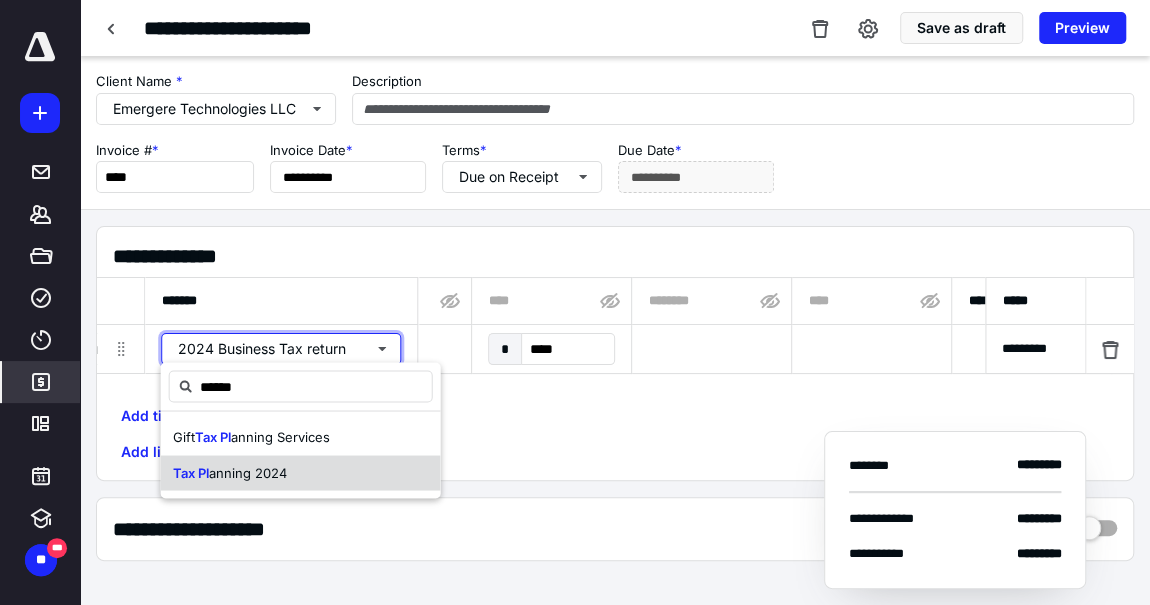 type 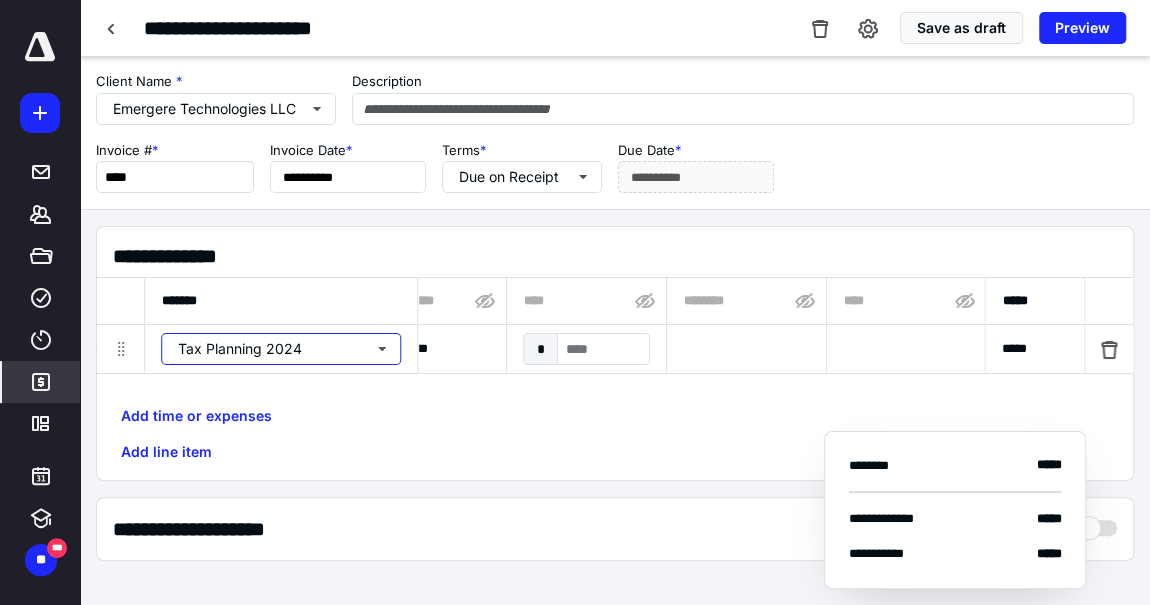 scroll, scrollTop: 0, scrollLeft: 0, axis: both 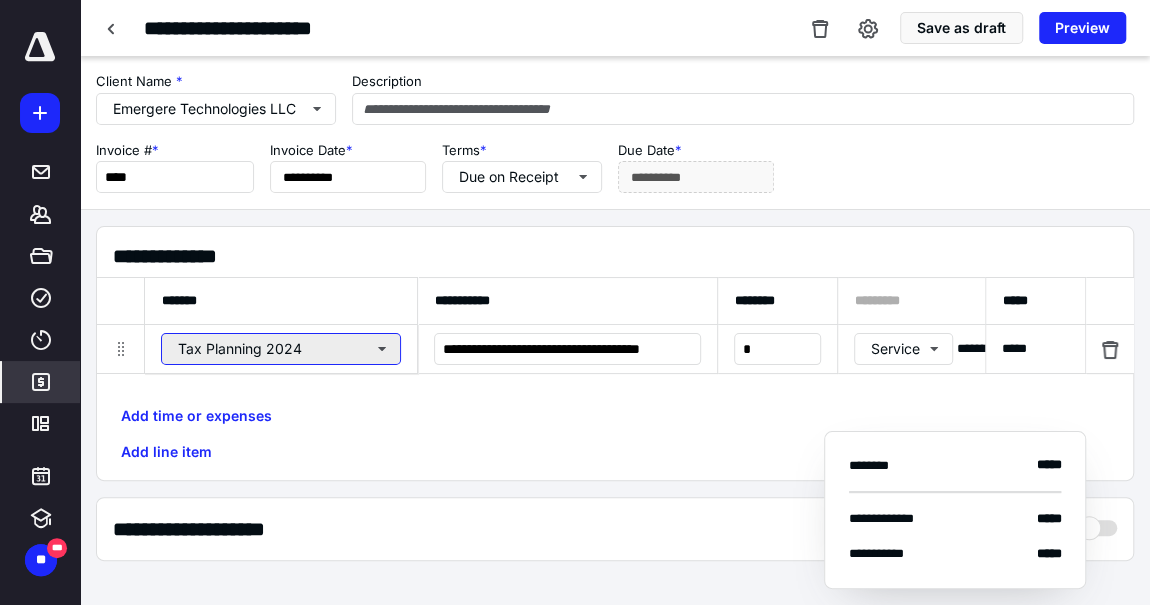 click on "Tax Planning 2024" at bounding box center [281, 349] 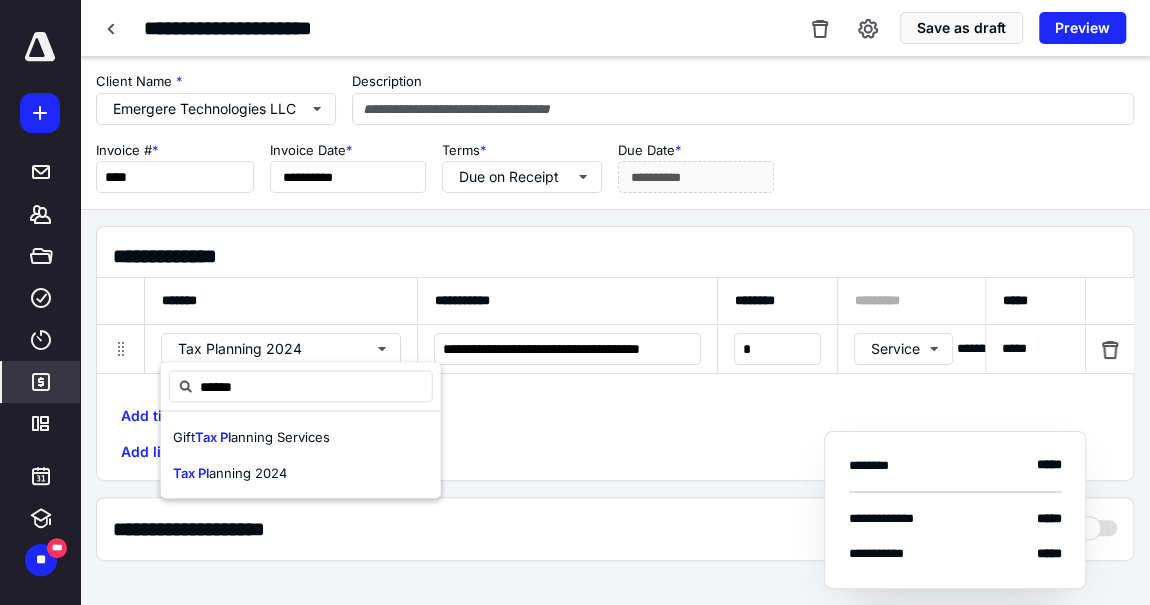 type on "******" 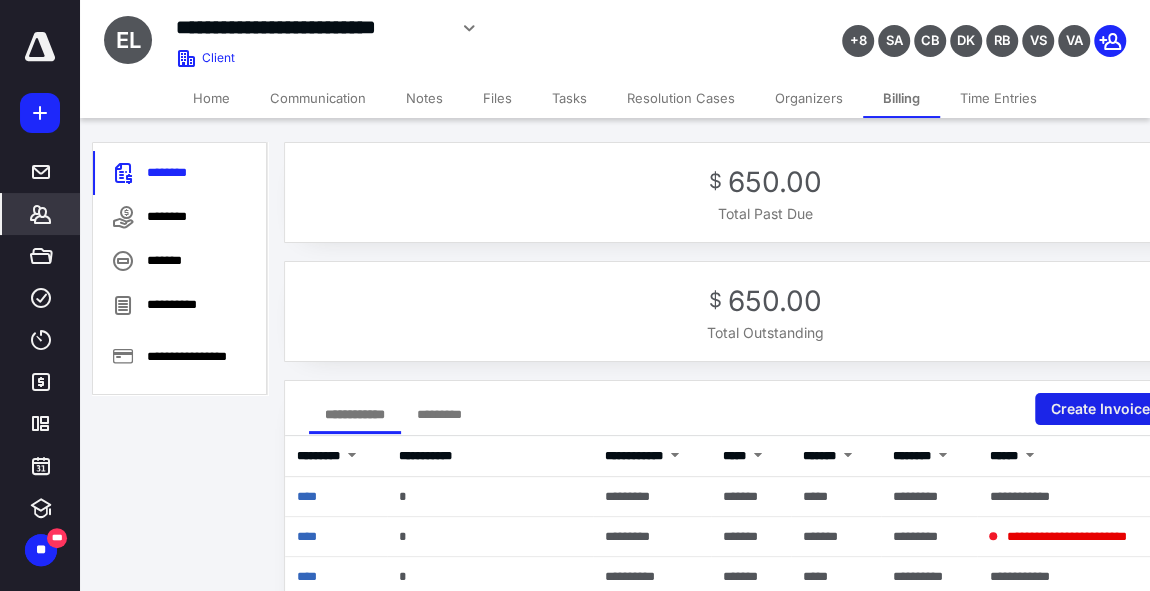 click on "Create Invoice" at bounding box center [1108, 409] 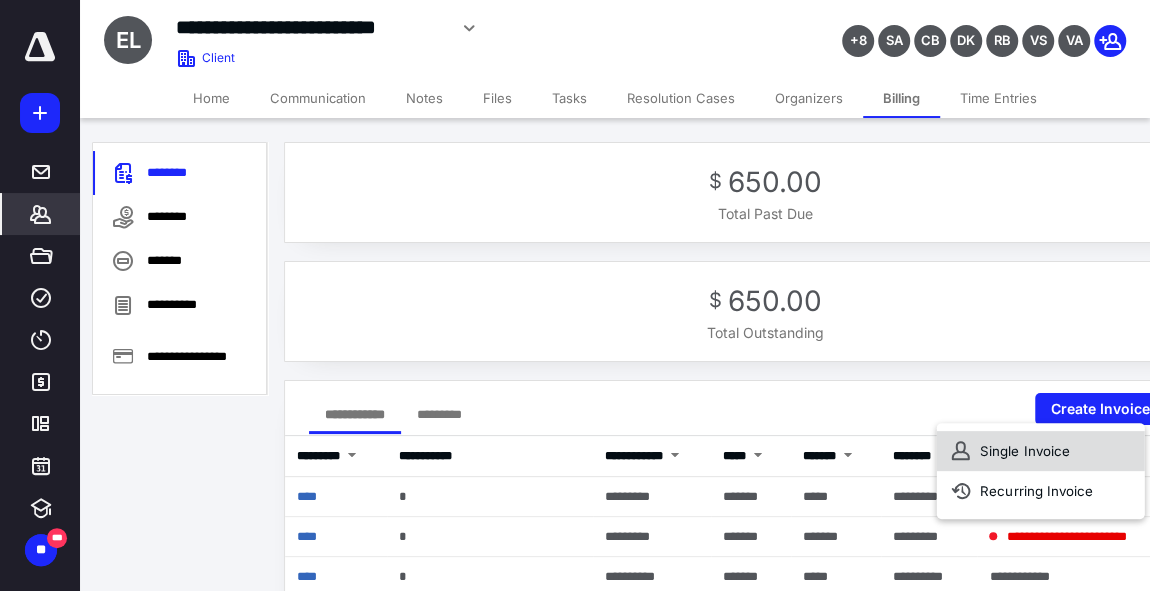 click on "Single Invoice" at bounding box center [1040, 451] 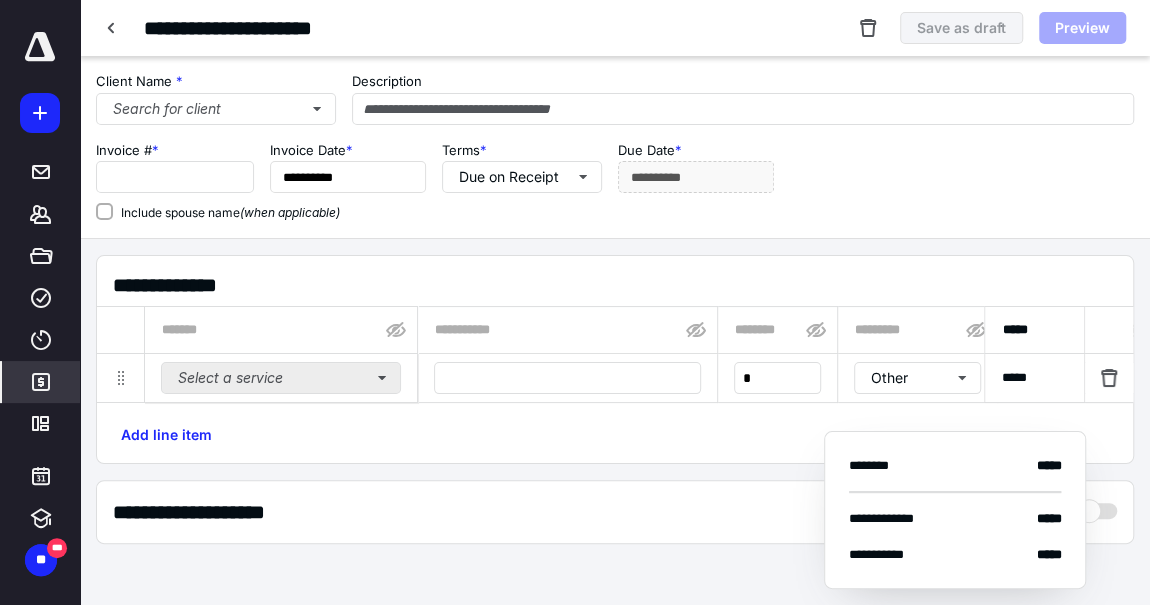 type on "****" 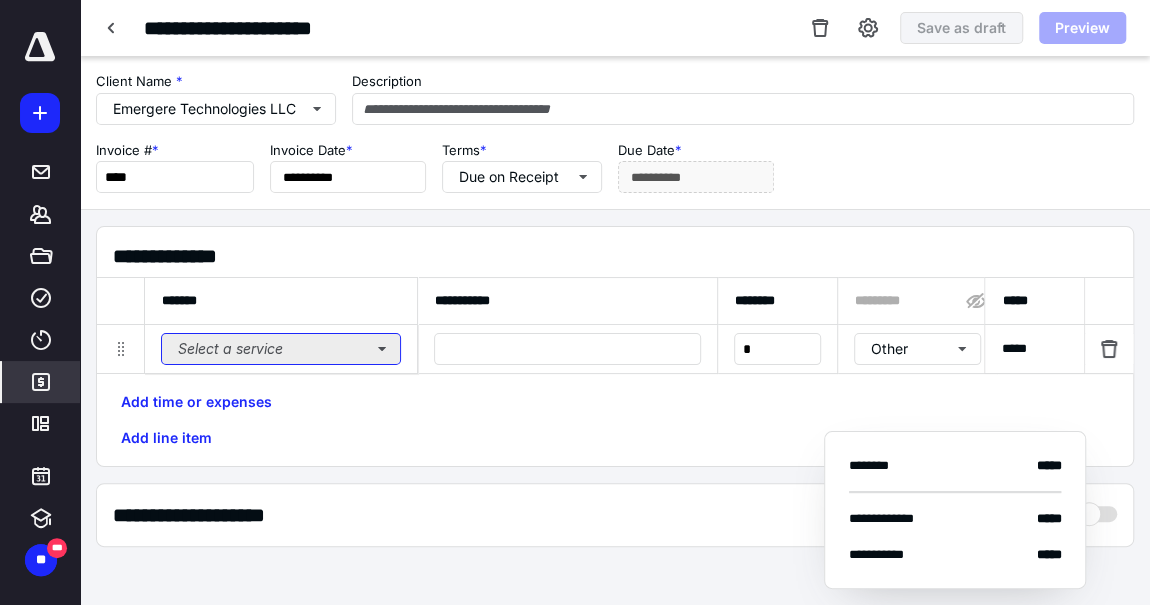 click on "Select a service" at bounding box center [281, 349] 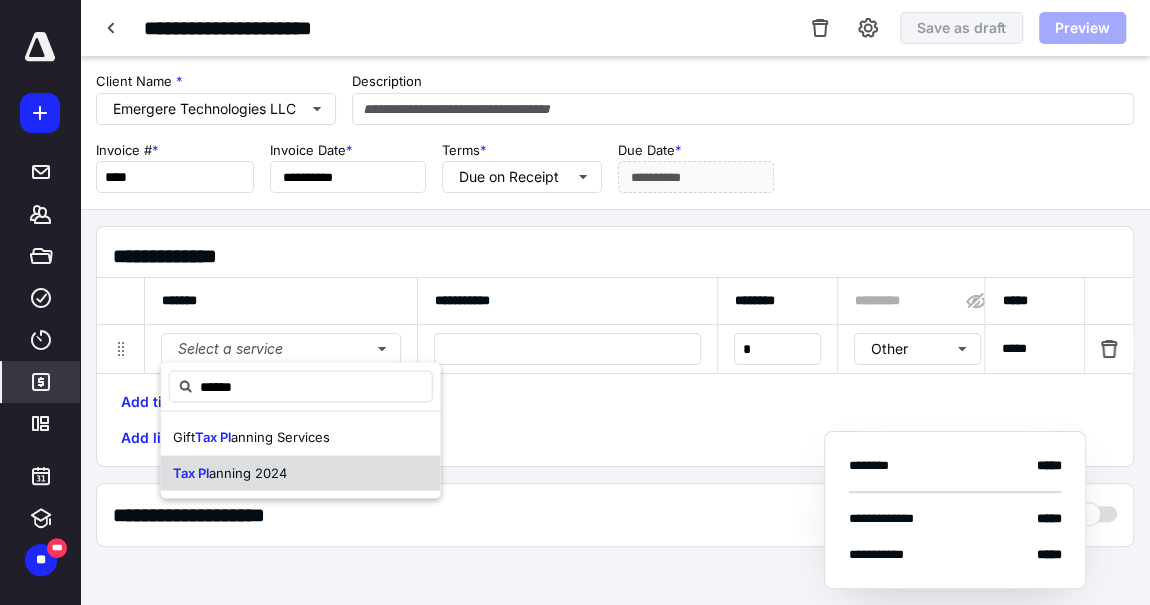 click on "anning 2024" at bounding box center [248, 472] 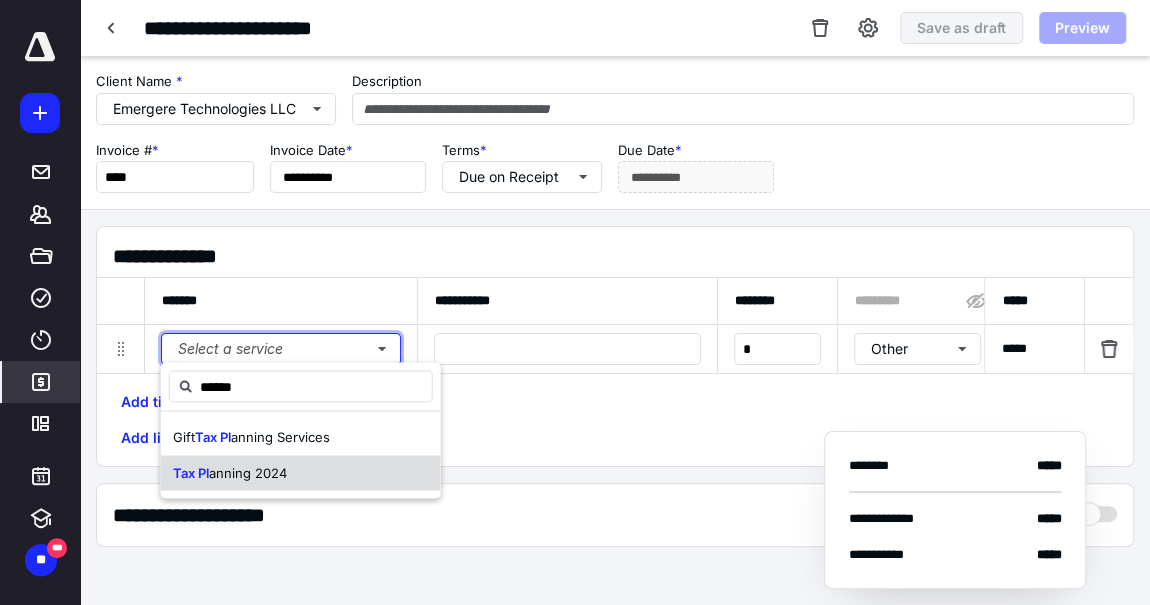 type 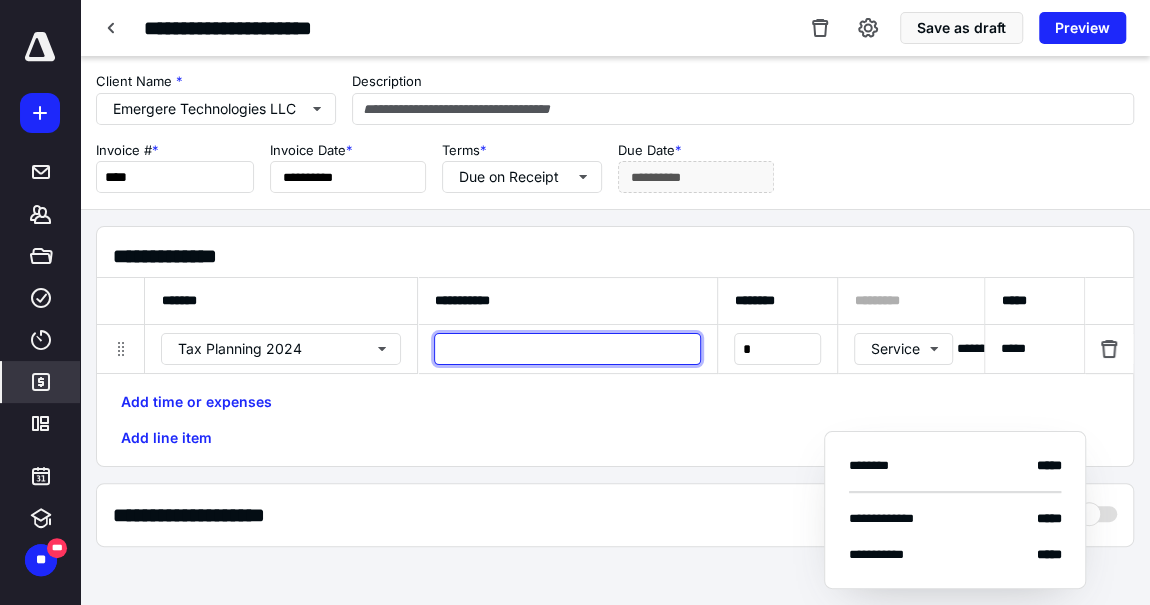 click at bounding box center (567, 349) 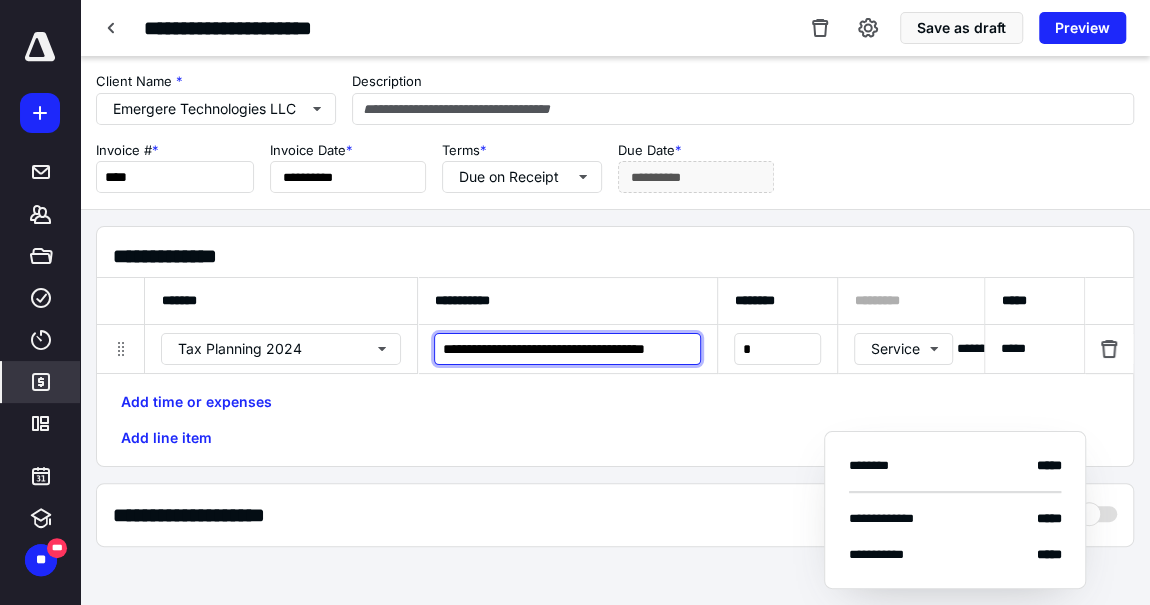 scroll, scrollTop: 0, scrollLeft: 46, axis: horizontal 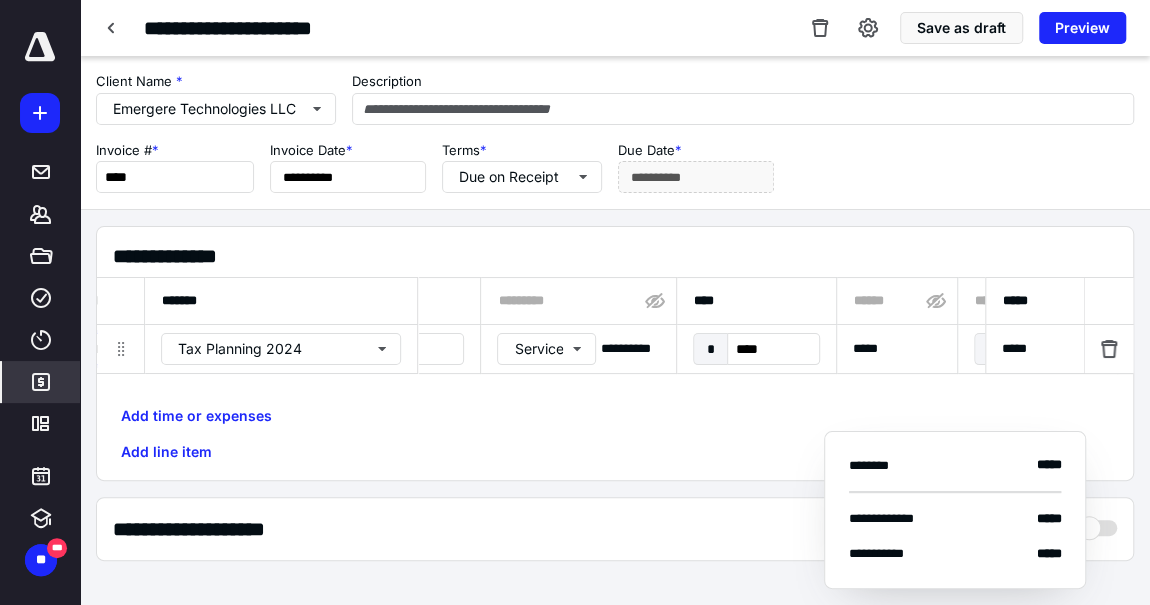 type on "**********" 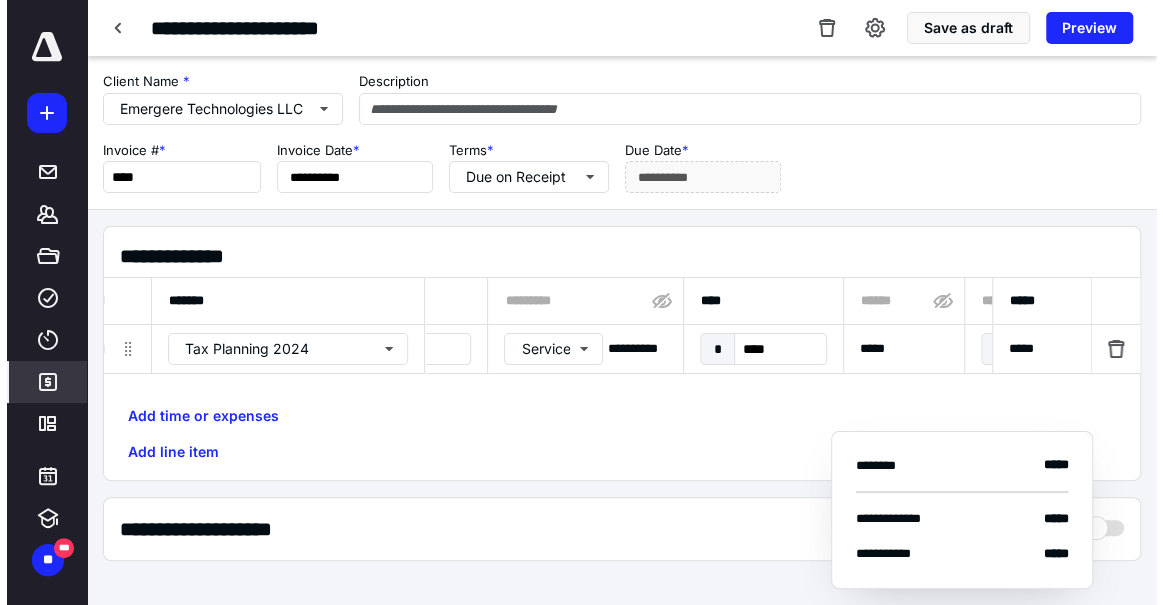scroll, scrollTop: 0, scrollLeft: 0, axis: both 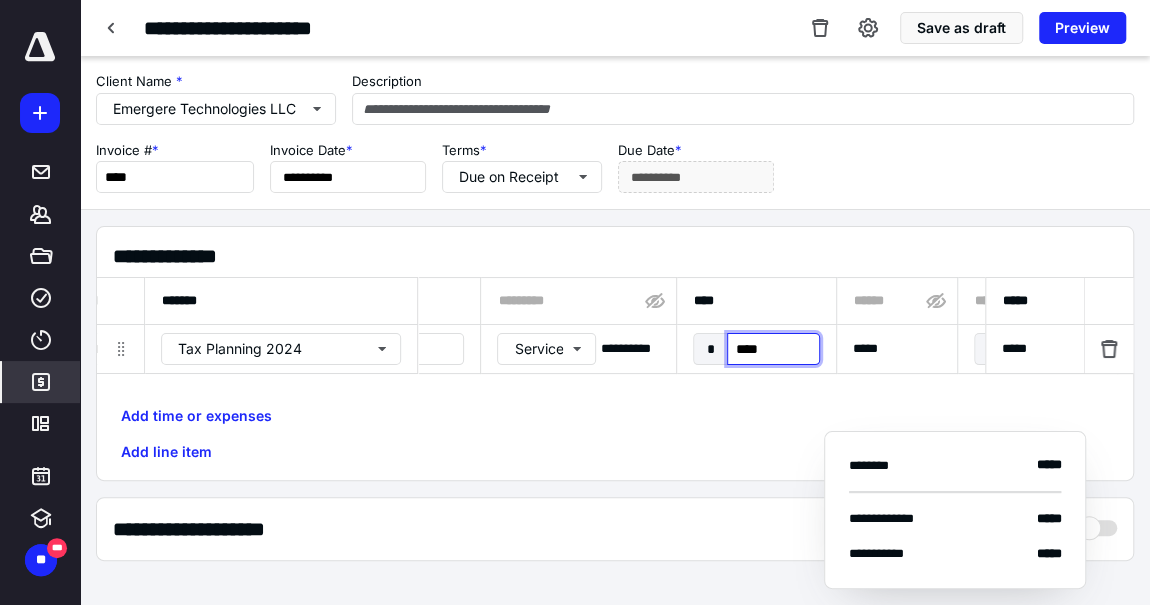 click on "****" at bounding box center [773, 349] 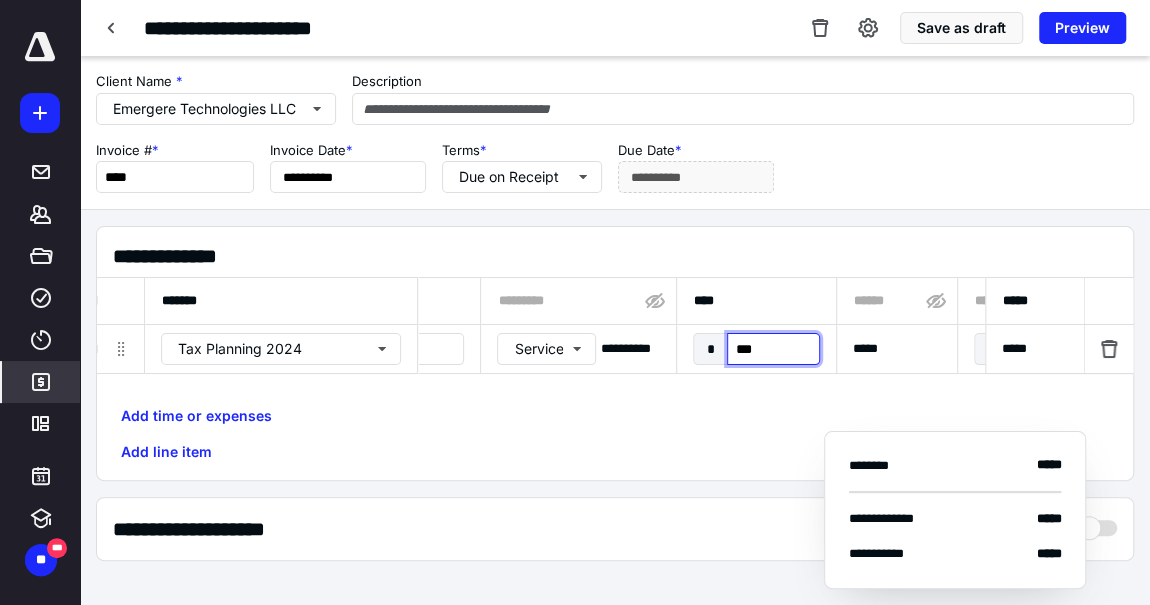 type on "****" 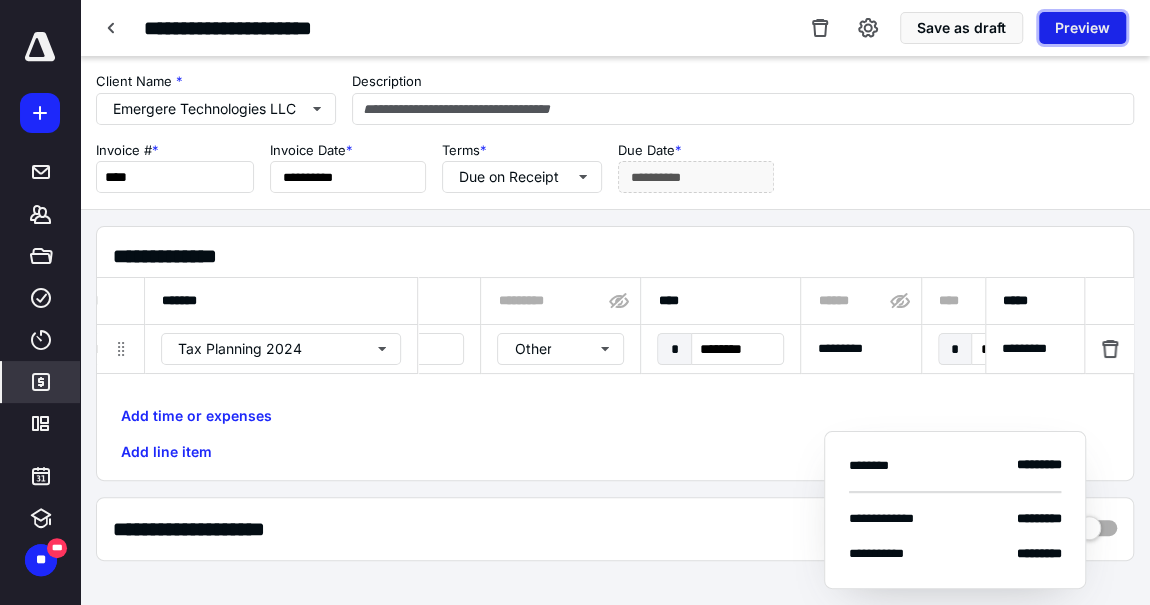 click on "Preview" at bounding box center (1082, 28) 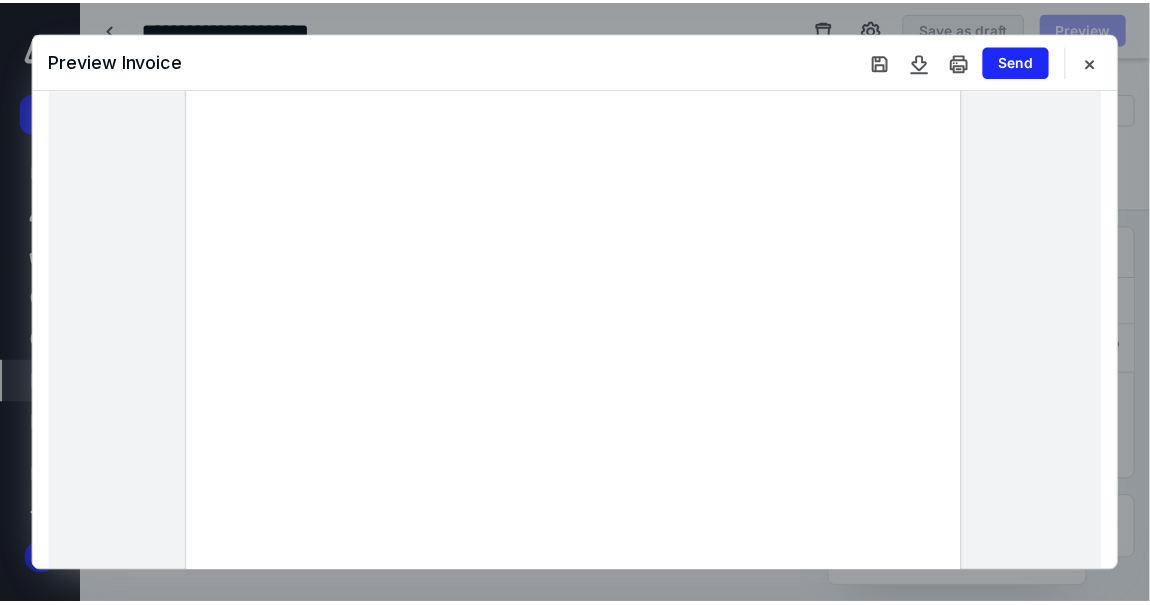 scroll, scrollTop: 0, scrollLeft: 0, axis: both 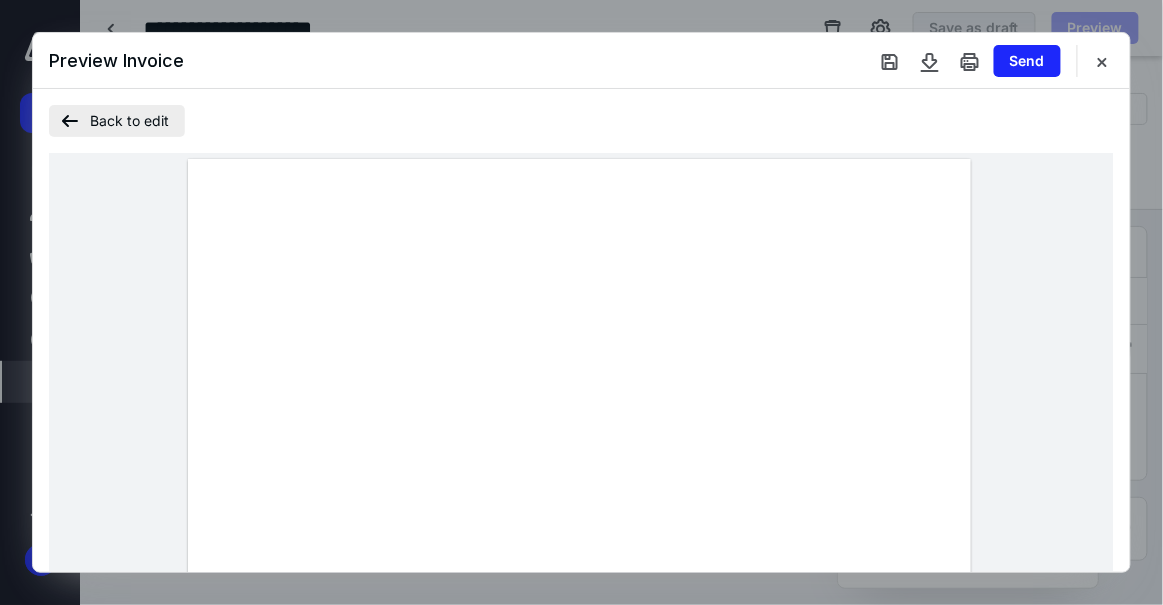 click on "Back to edit" at bounding box center (117, 121) 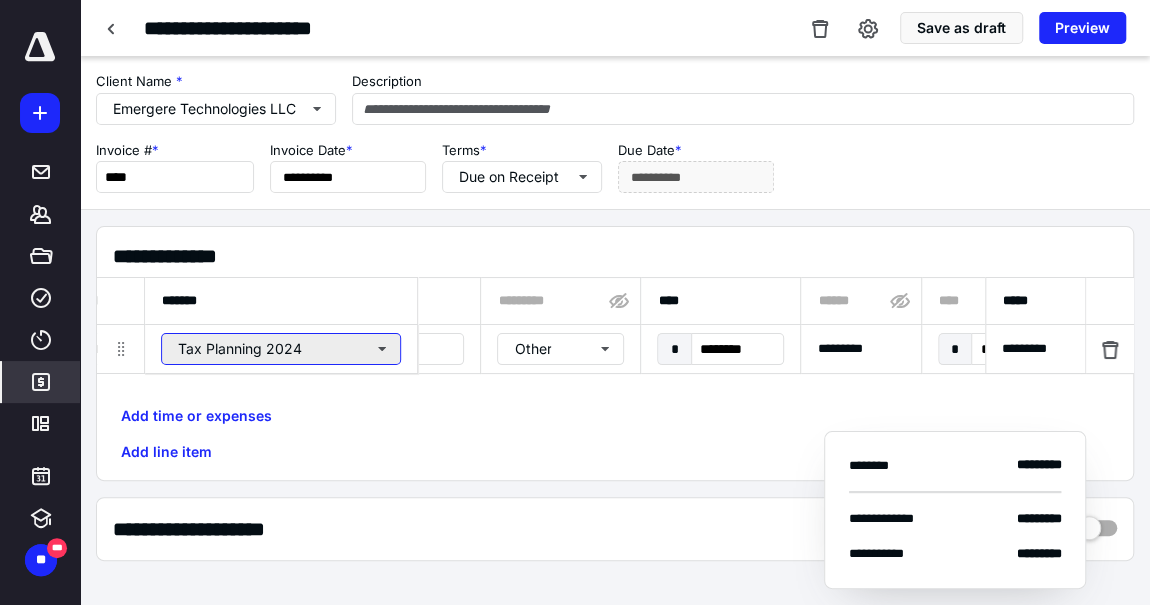 click on "Tax Planning 2024" at bounding box center (281, 349) 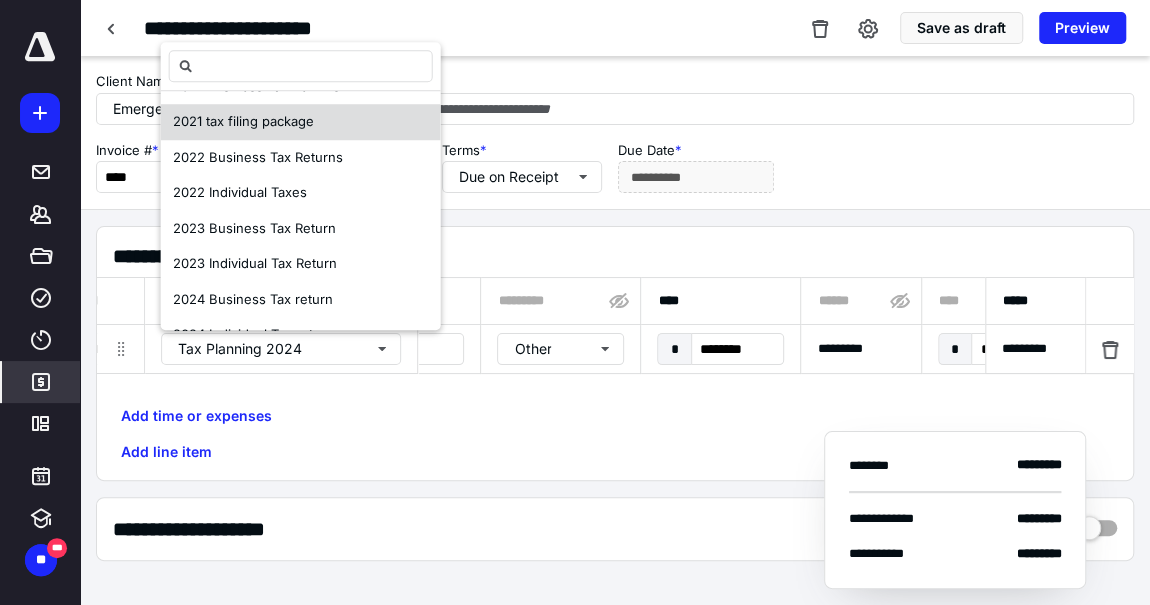 scroll, scrollTop: 350, scrollLeft: 0, axis: vertical 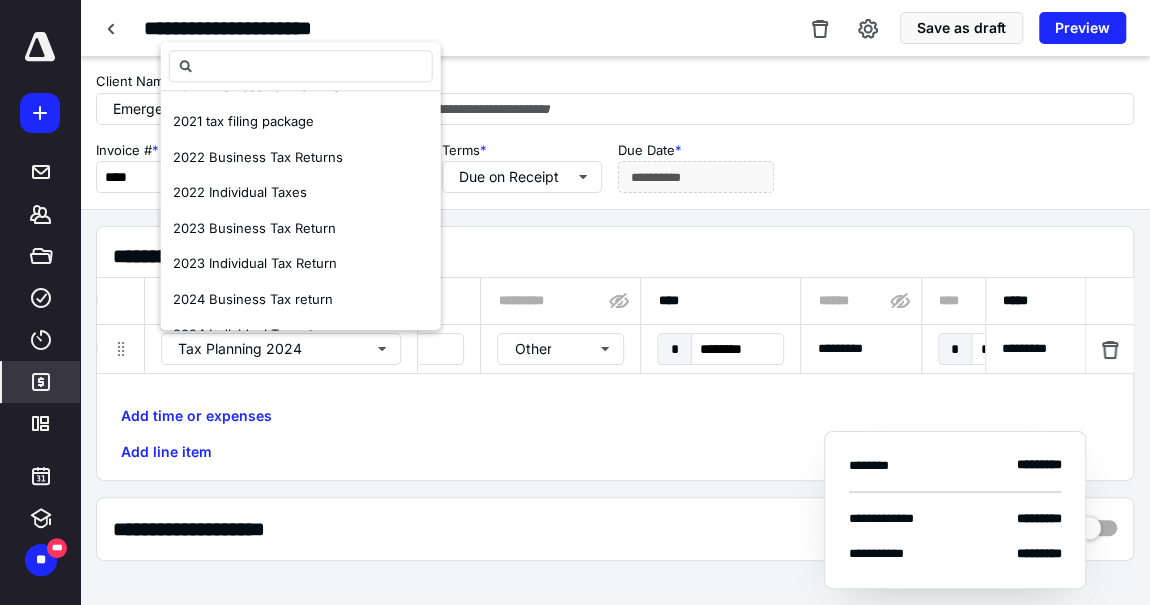 click on "Add time or expenses Add line item" at bounding box center (615, 434) 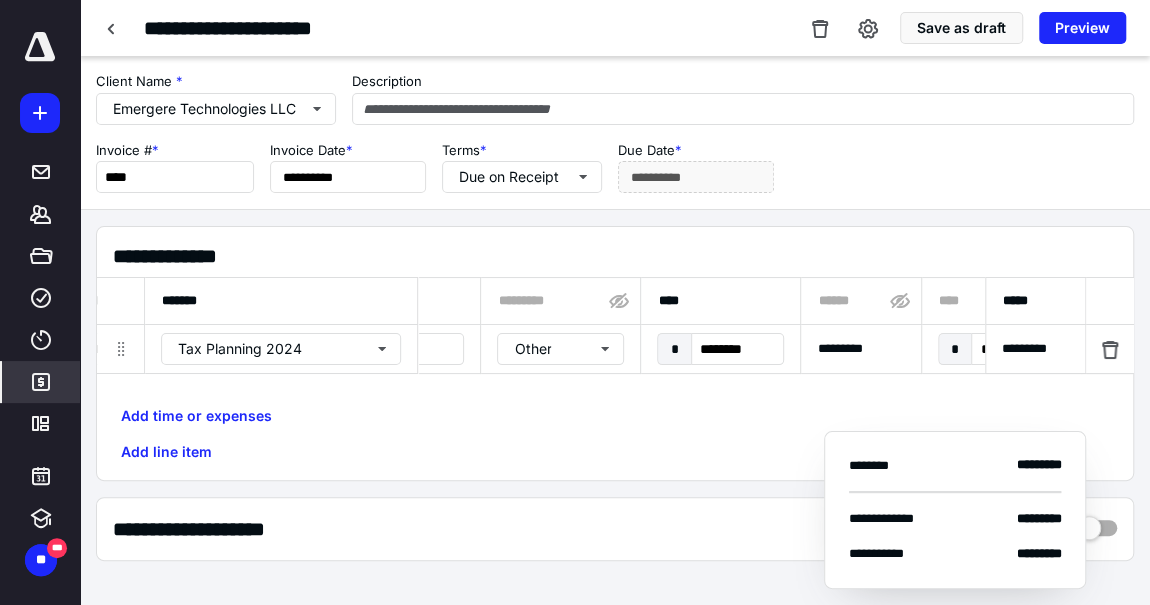 scroll, scrollTop: 0, scrollLeft: 0, axis: both 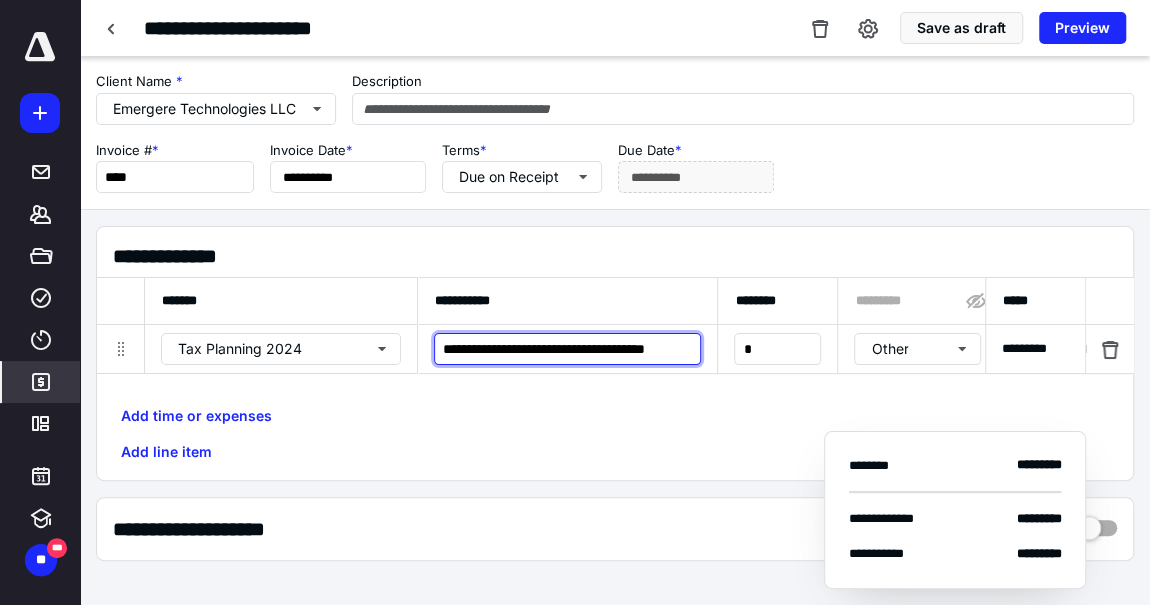 click on "**********" at bounding box center (567, 349) 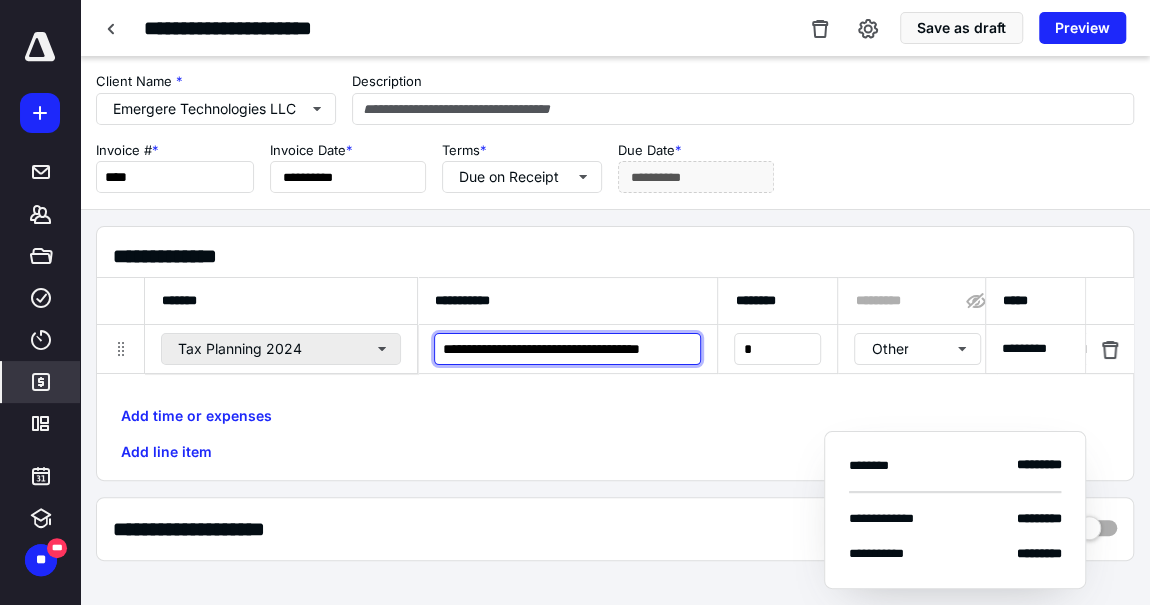 type on "**********" 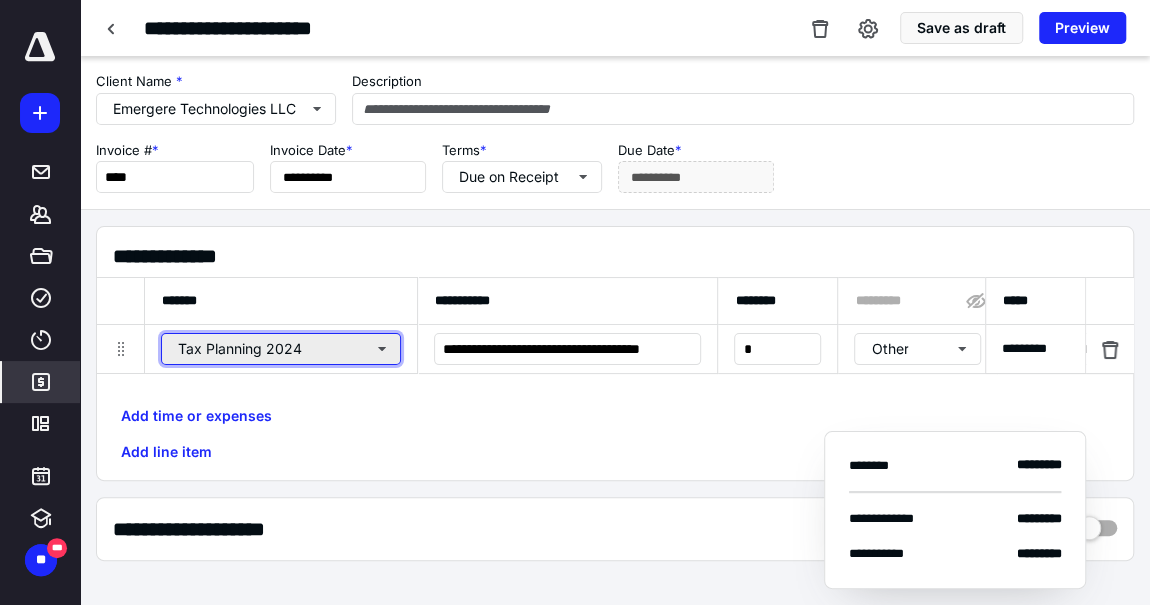 click on "Tax Planning 2024" at bounding box center (281, 349) 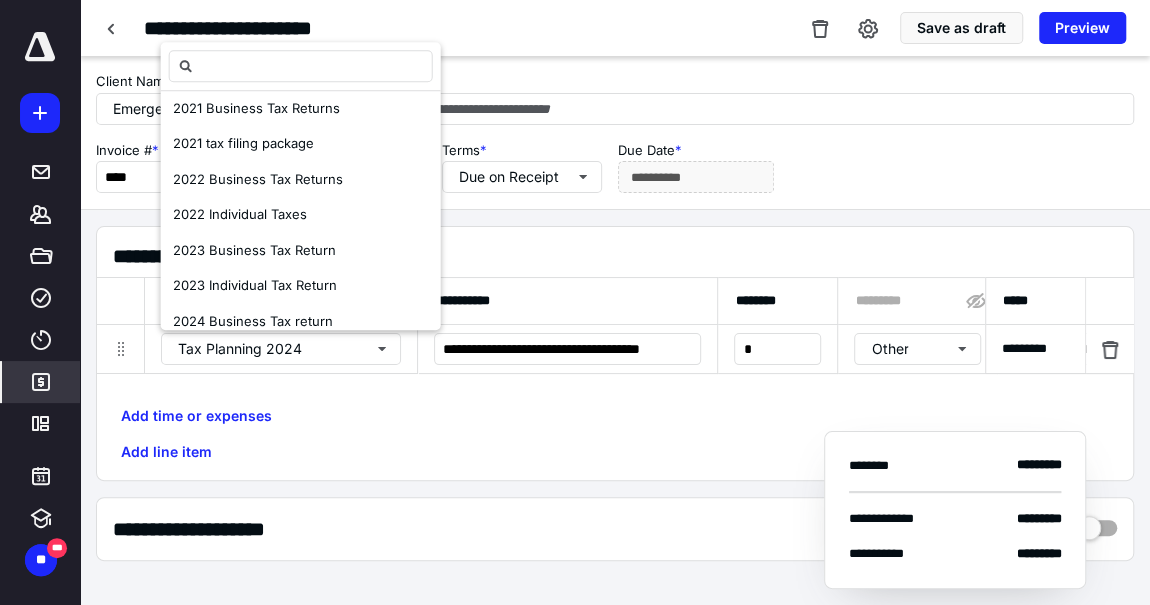 scroll, scrollTop: 329, scrollLeft: 0, axis: vertical 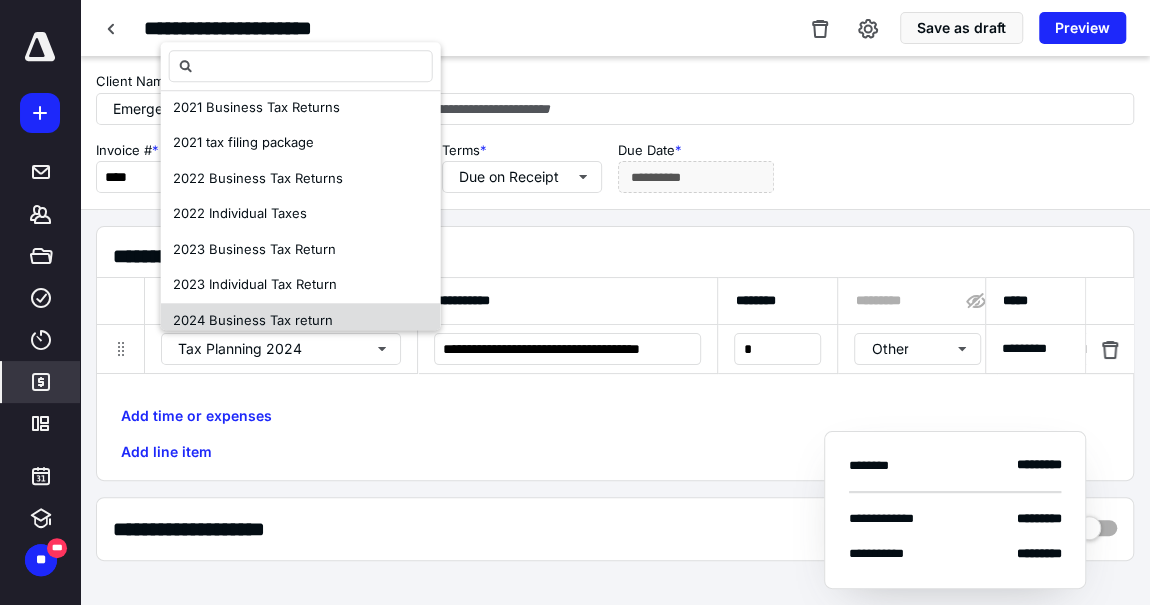 click on "2024 Business Tax return" at bounding box center (253, 321) 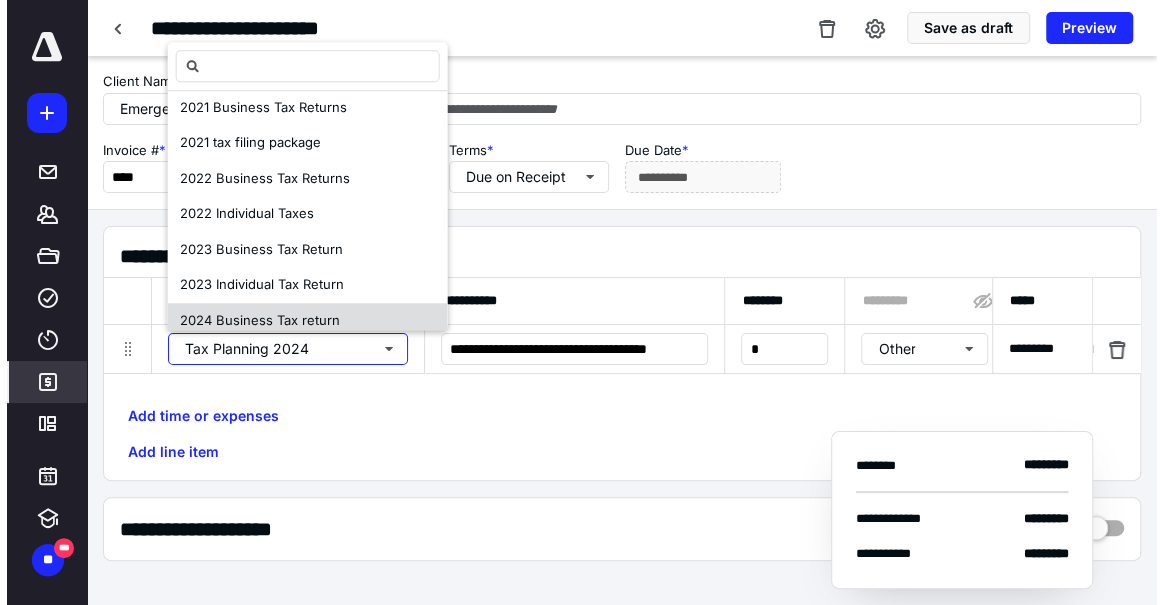 scroll, scrollTop: 0, scrollLeft: 0, axis: both 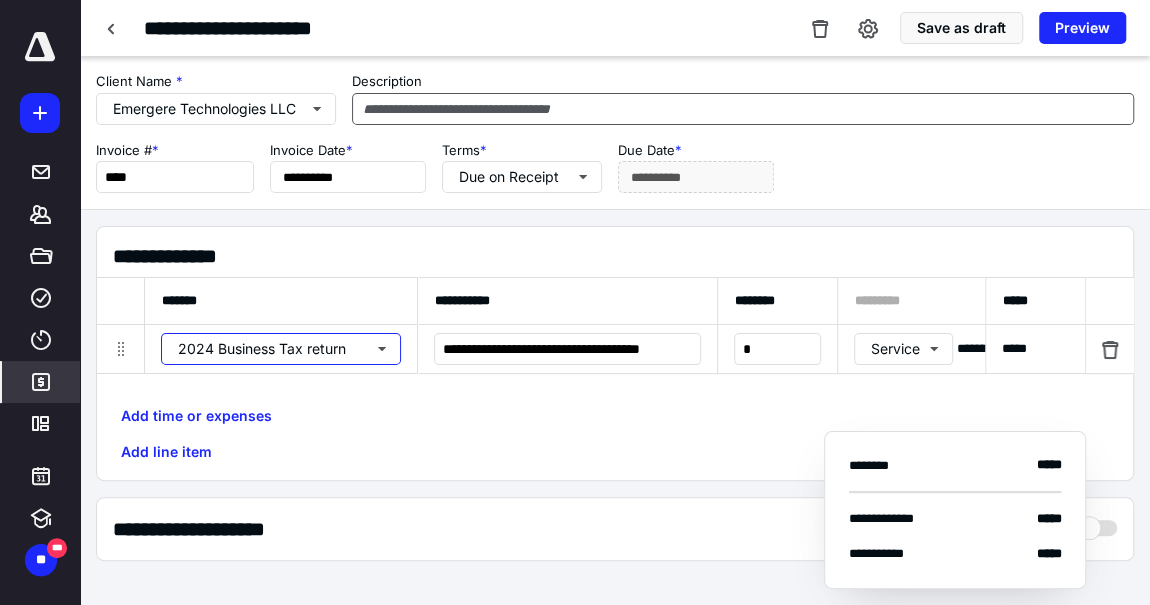 type 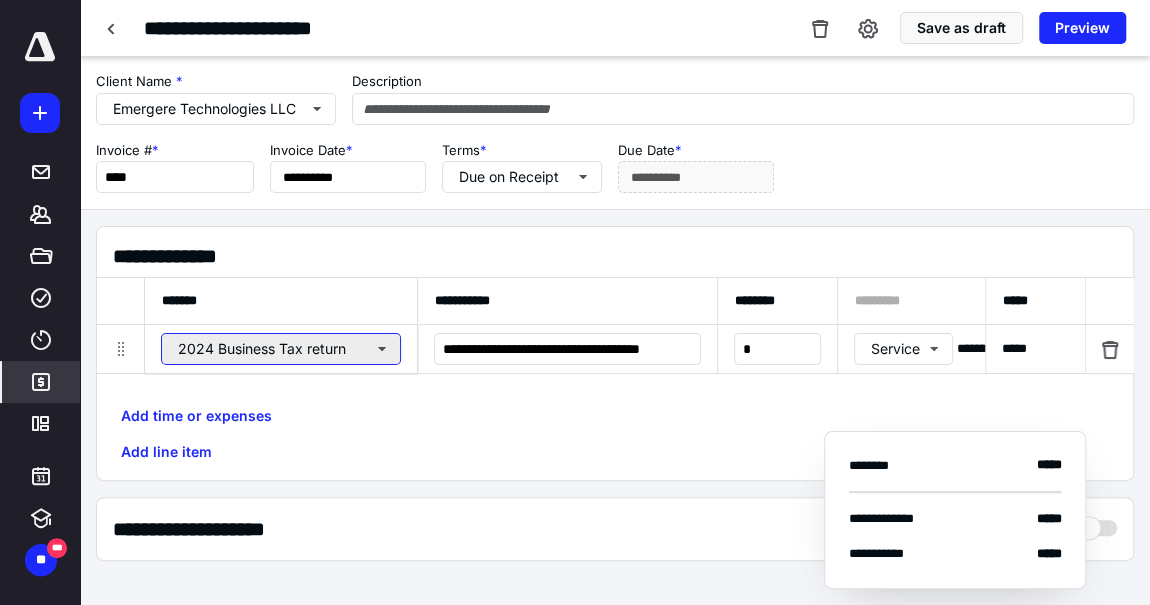 click on "2024 Business Tax return" at bounding box center (281, 349) 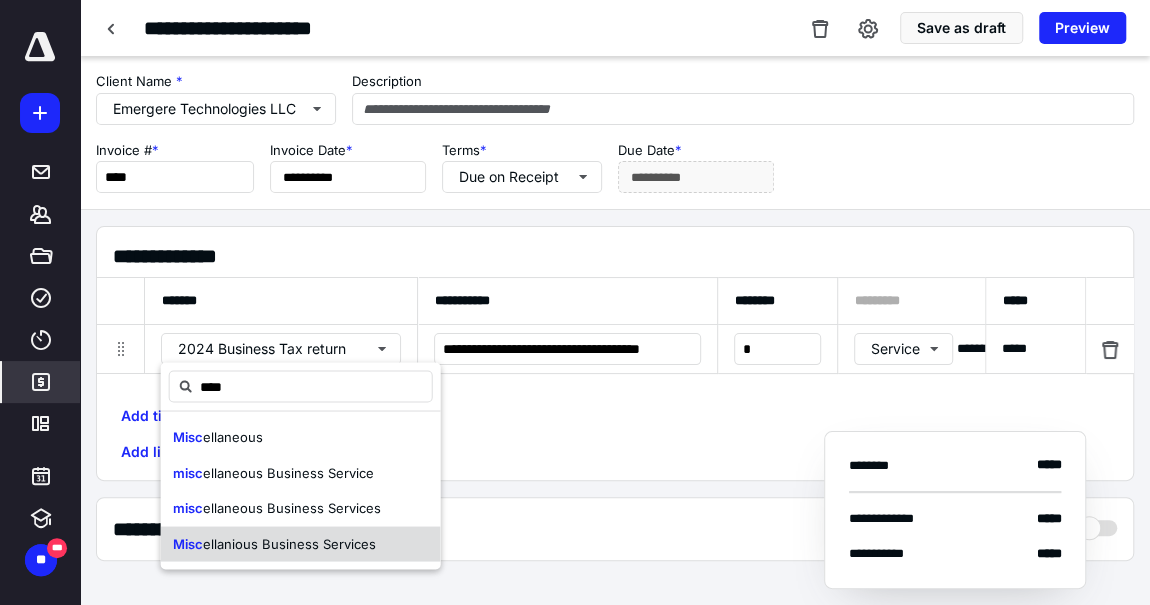 click on "ellanious Business Services" at bounding box center [289, 543] 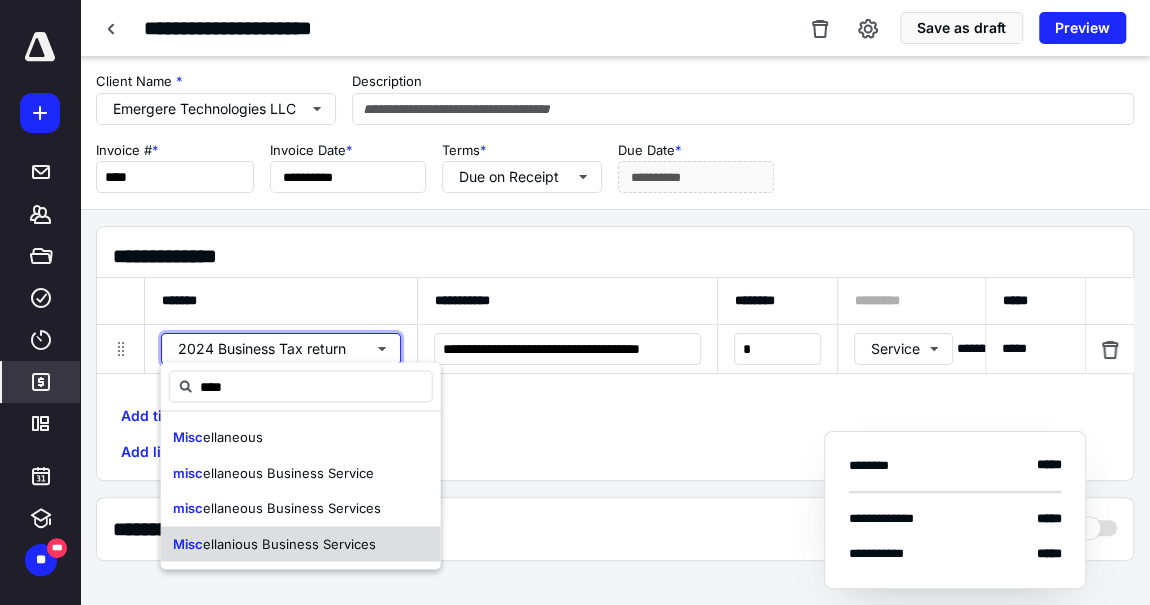 type 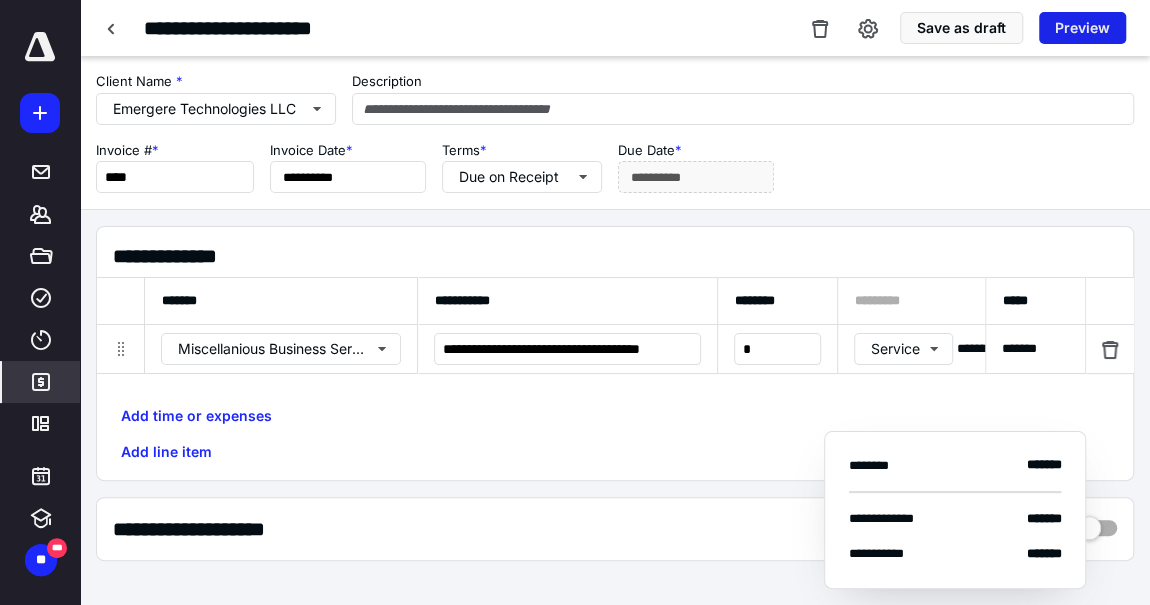 click on "Preview" at bounding box center [1082, 28] 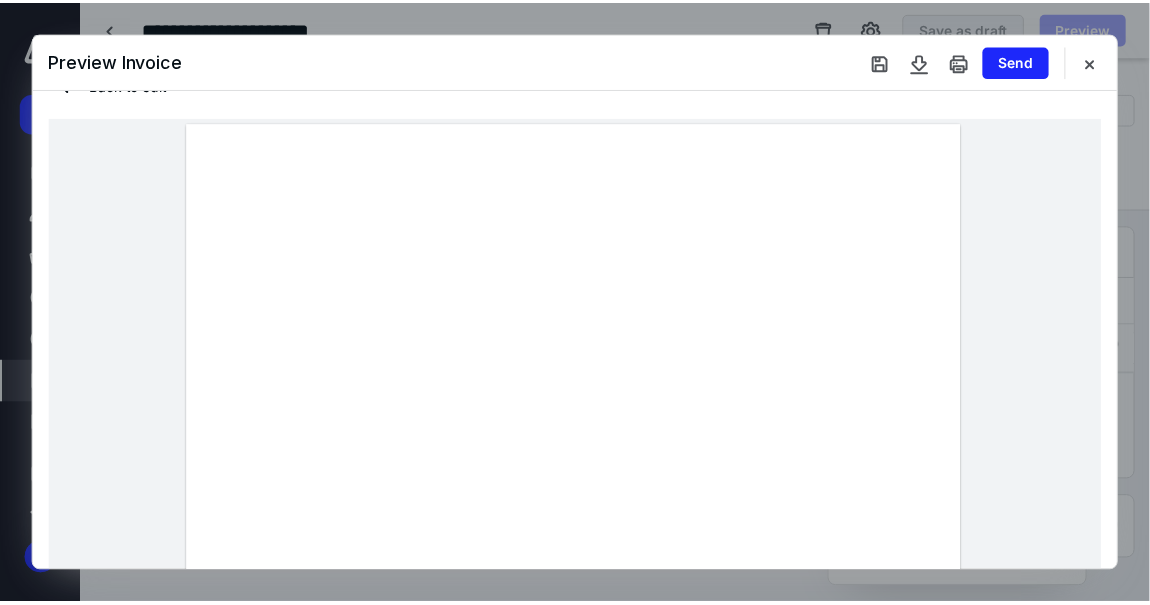 scroll, scrollTop: 0, scrollLeft: 0, axis: both 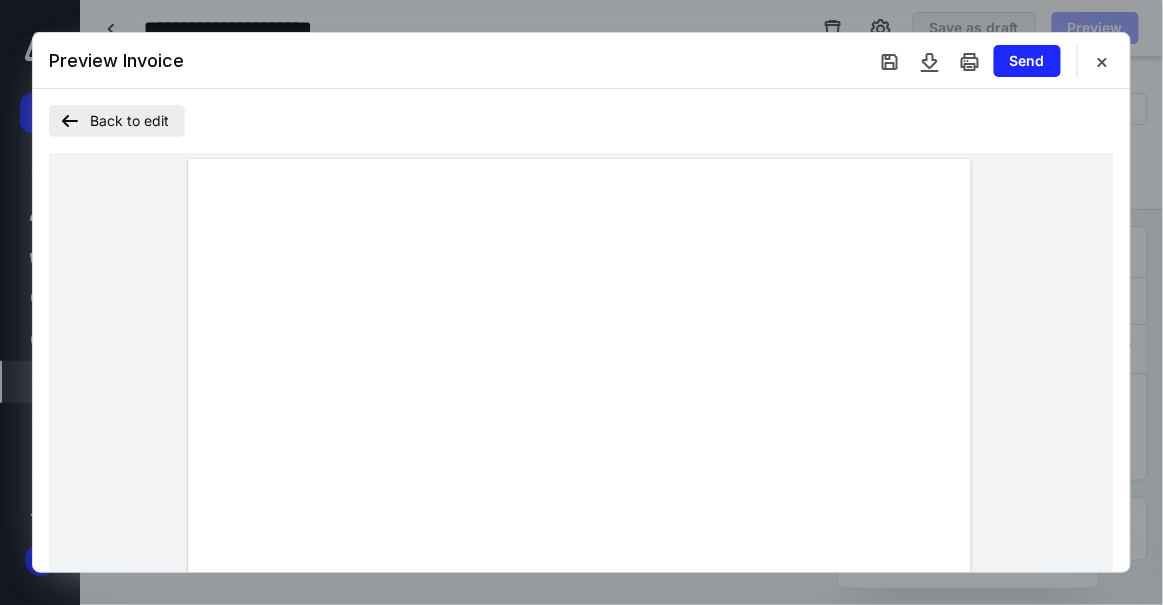 click on "Back to edit" at bounding box center (117, 121) 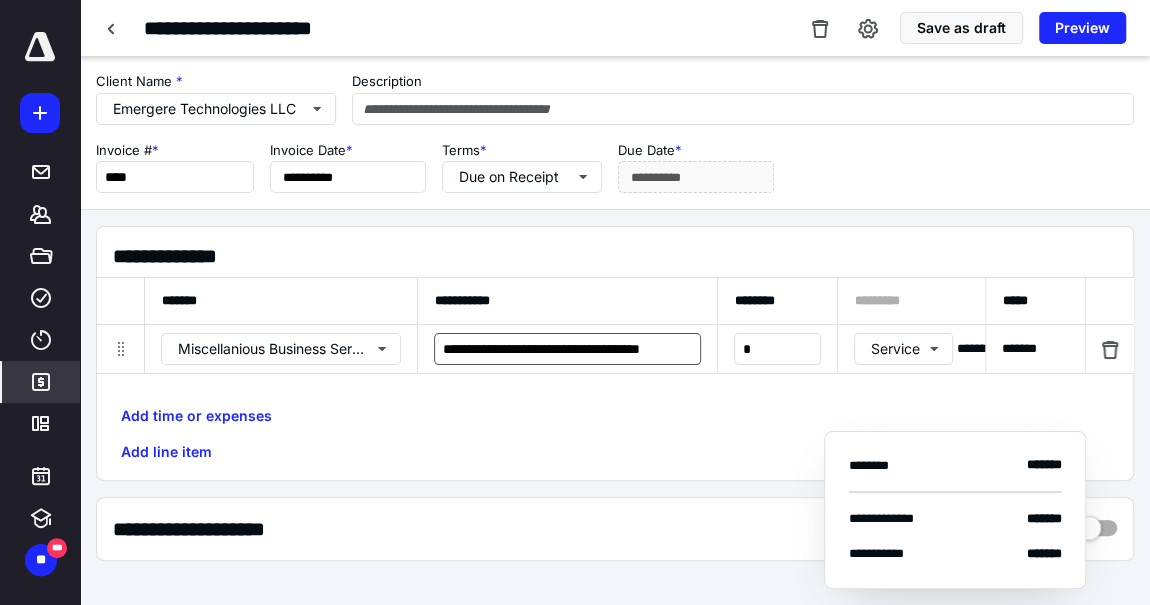 scroll, scrollTop: 0, scrollLeft: 15, axis: horizontal 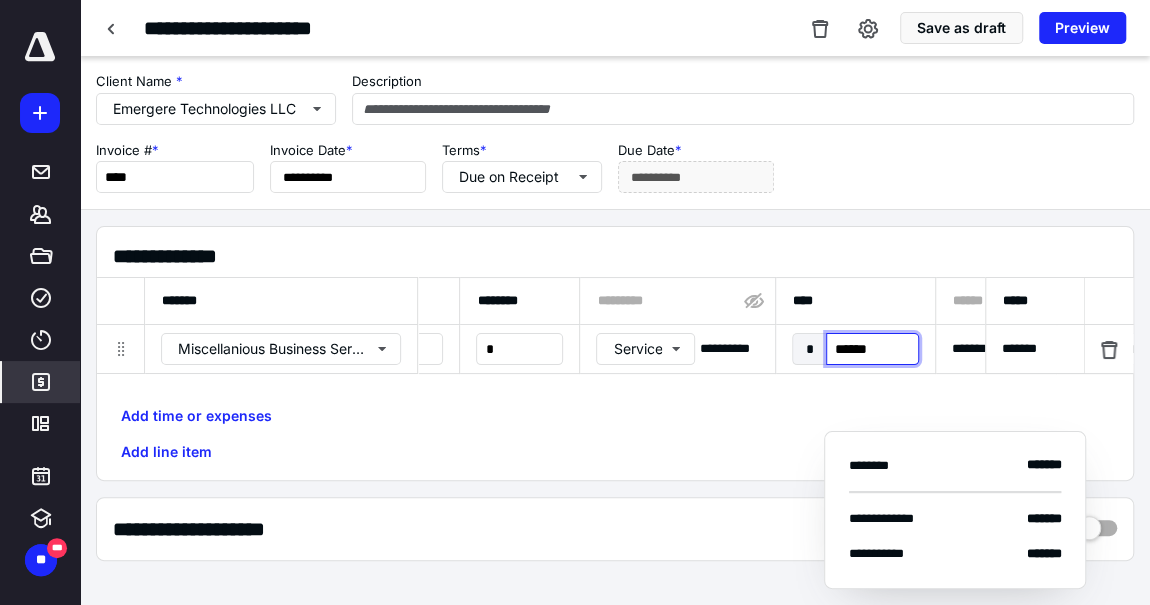 click on "******" at bounding box center [872, 349] 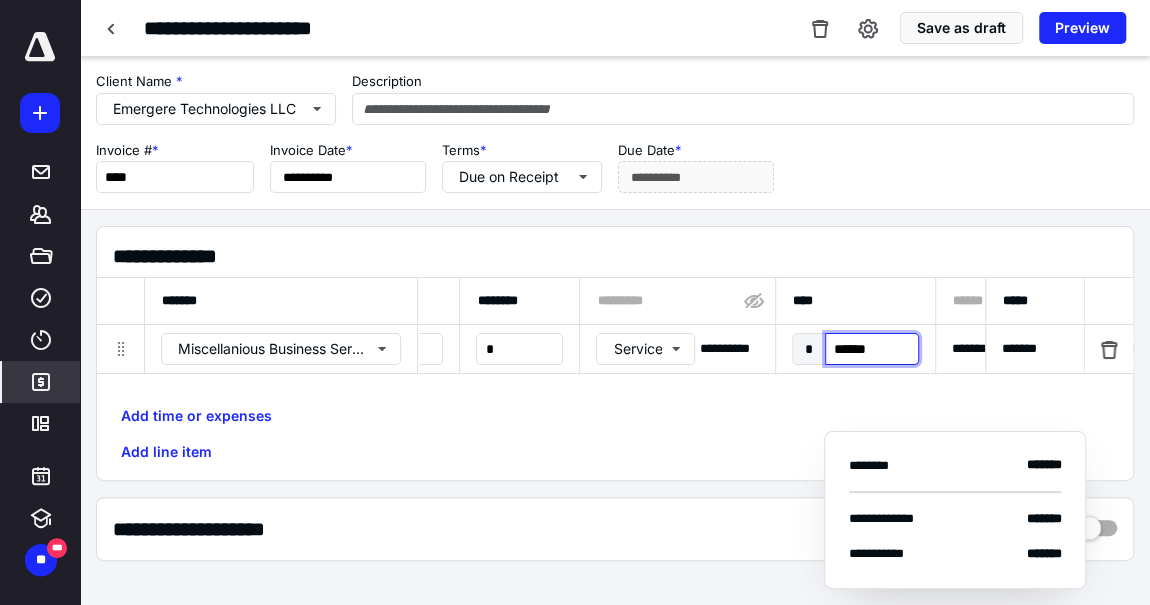 type on "*******" 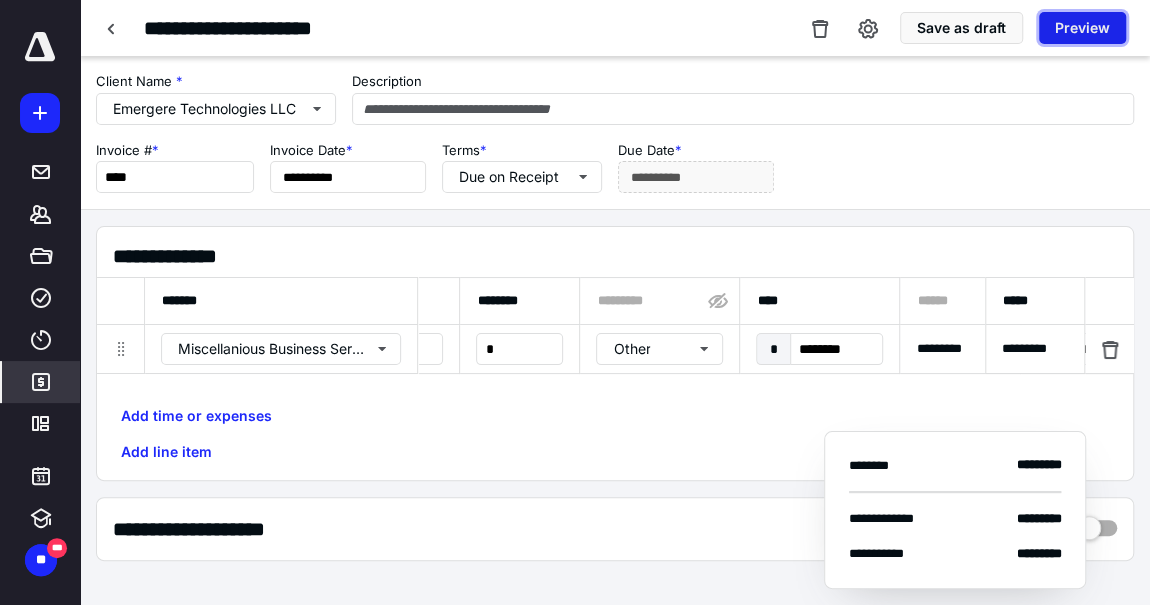 click on "Preview" at bounding box center [1082, 28] 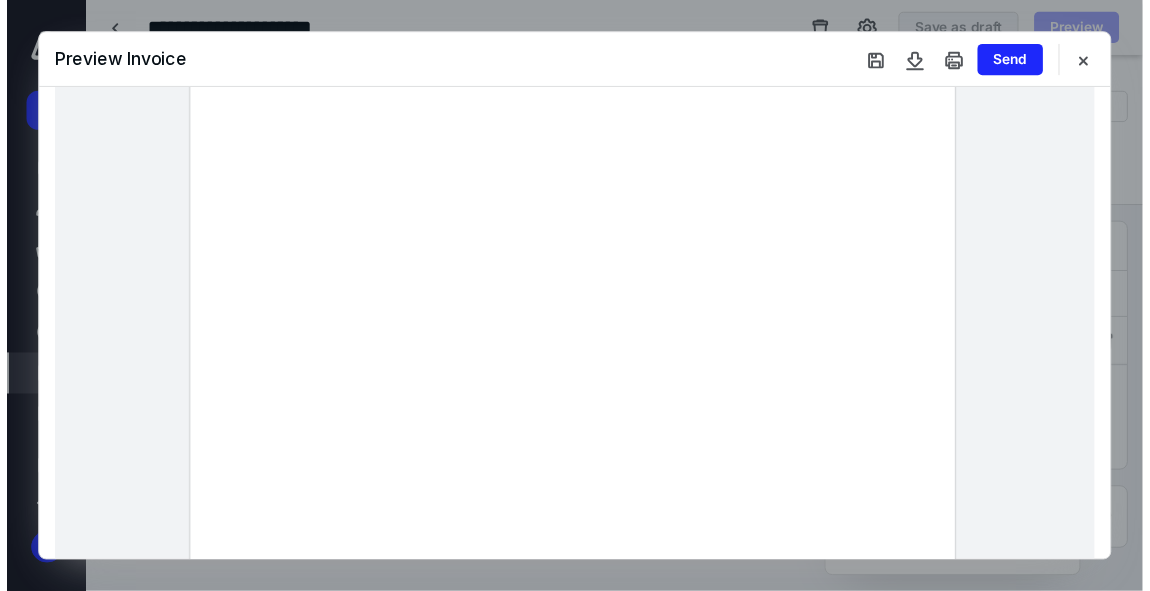 scroll, scrollTop: 313, scrollLeft: 0, axis: vertical 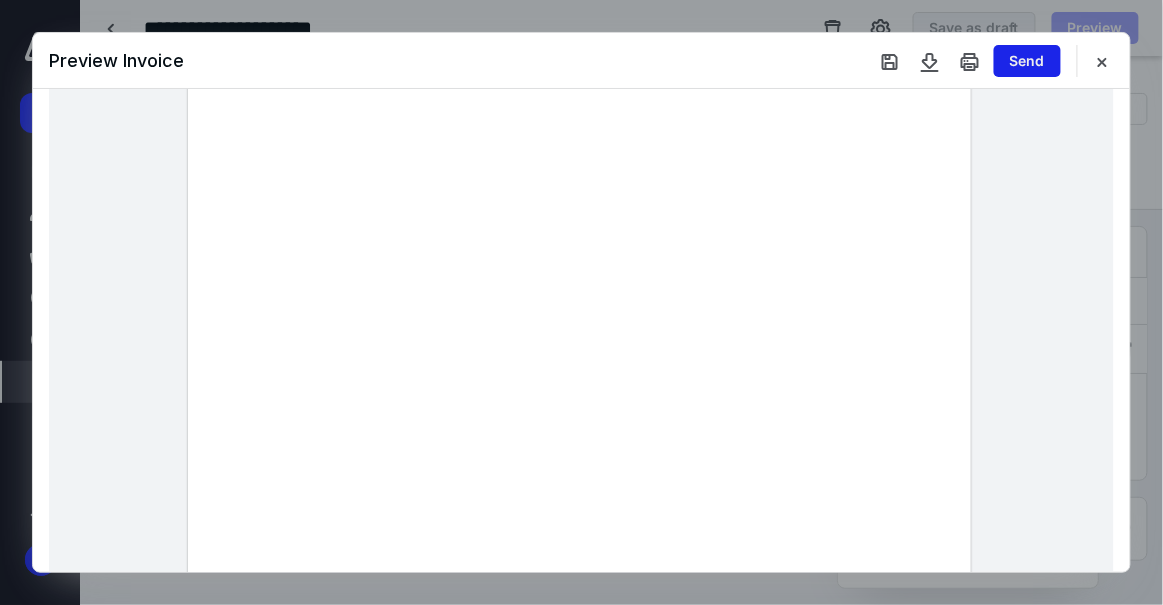 click on "Send" at bounding box center (1027, 61) 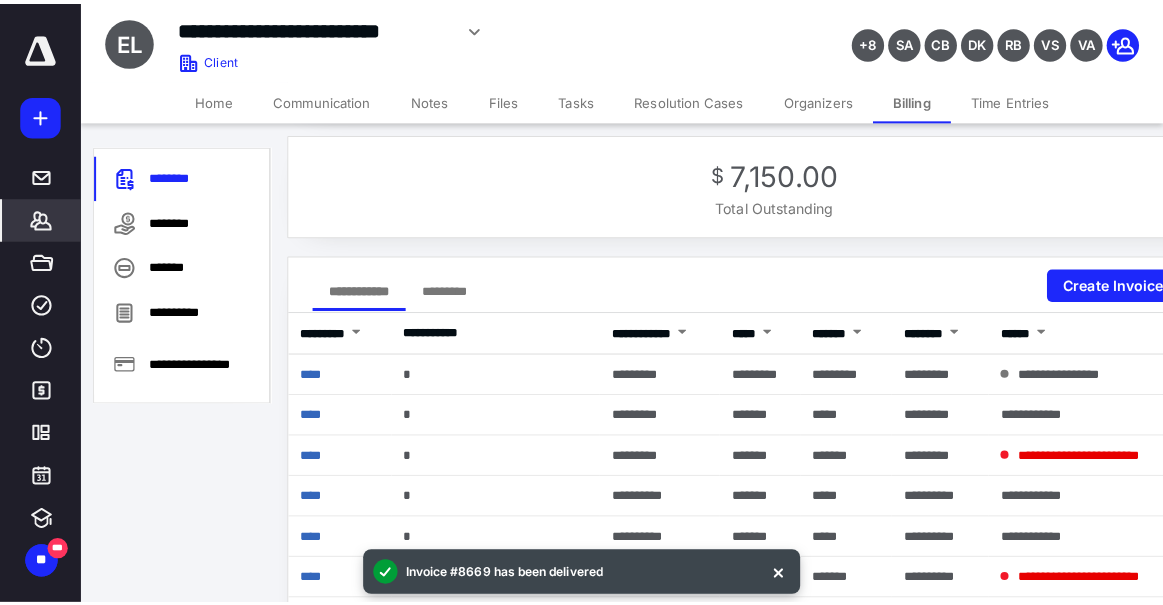 scroll, scrollTop: 130, scrollLeft: 0, axis: vertical 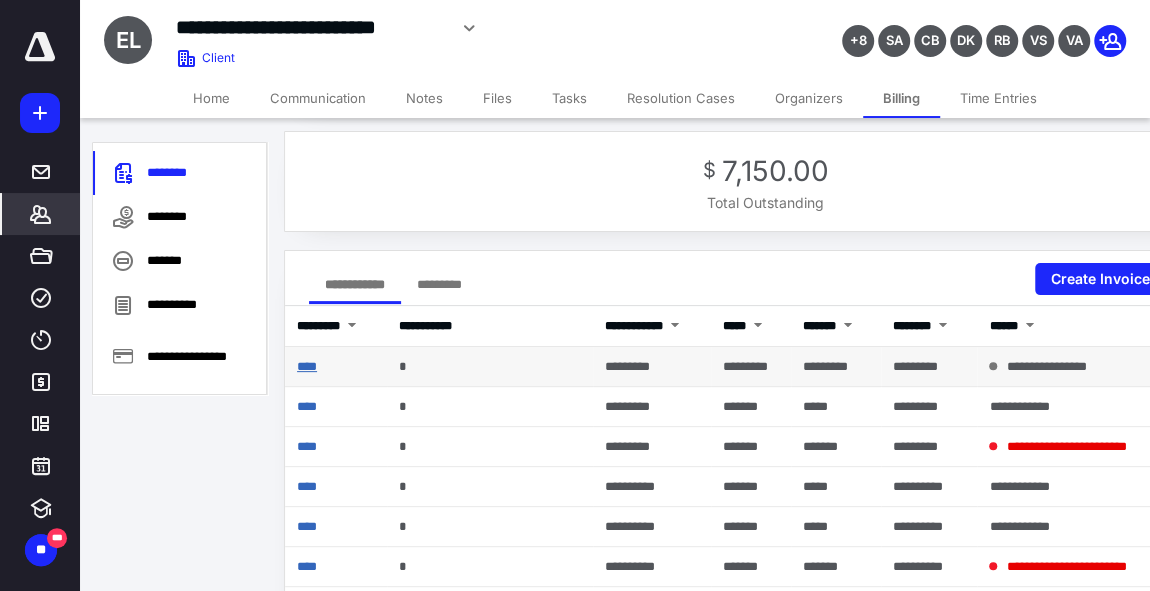click on "****" at bounding box center [307, 366] 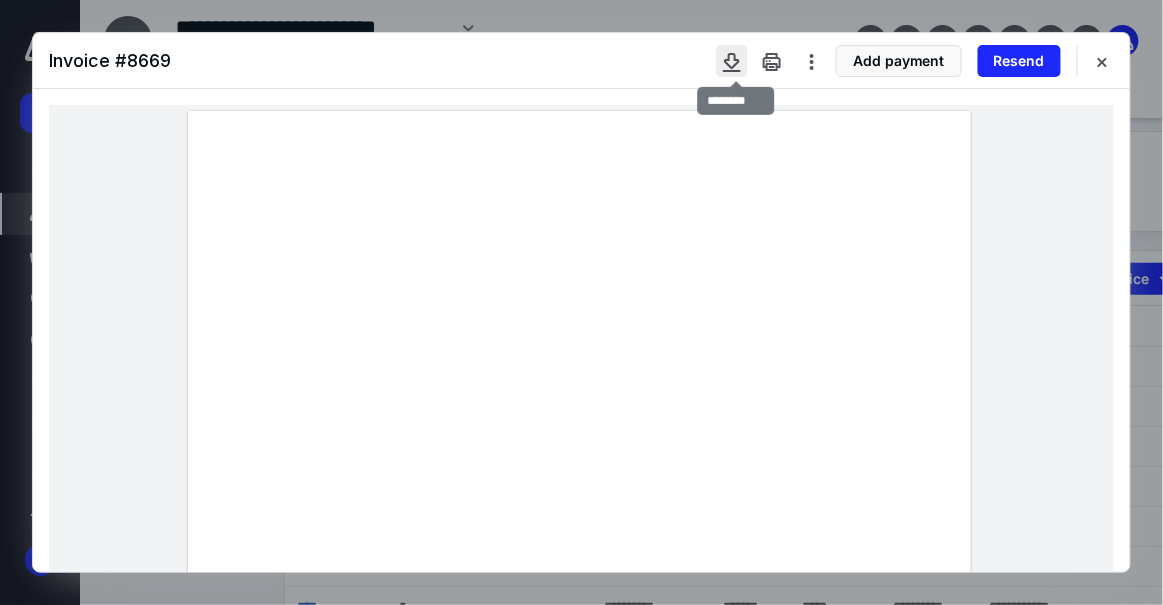 click at bounding box center [732, 61] 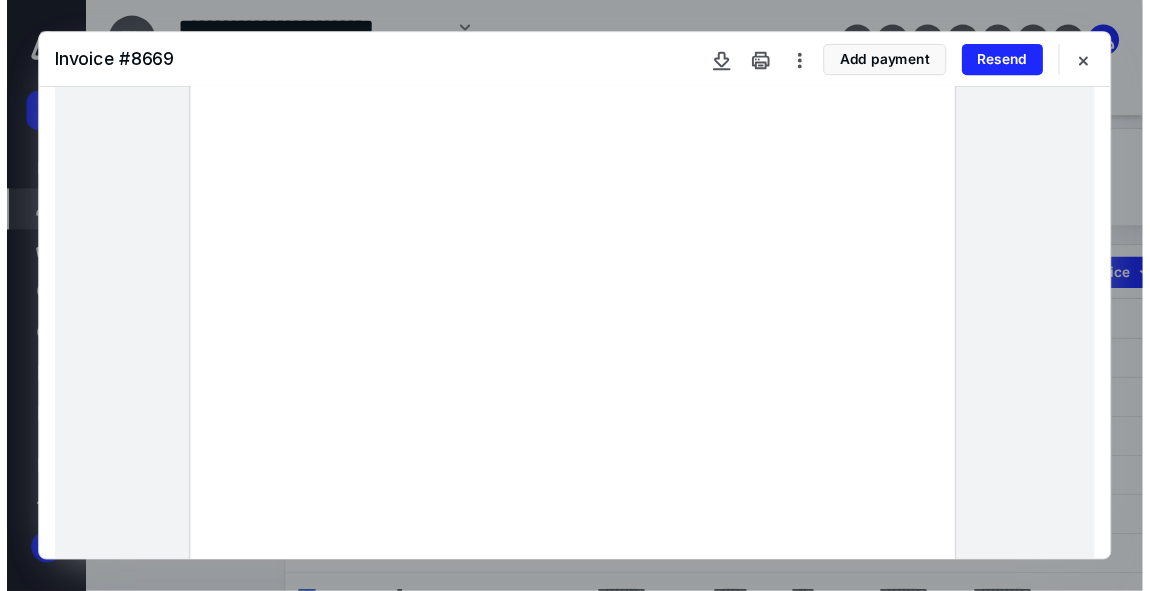 scroll, scrollTop: 332, scrollLeft: 0, axis: vertical 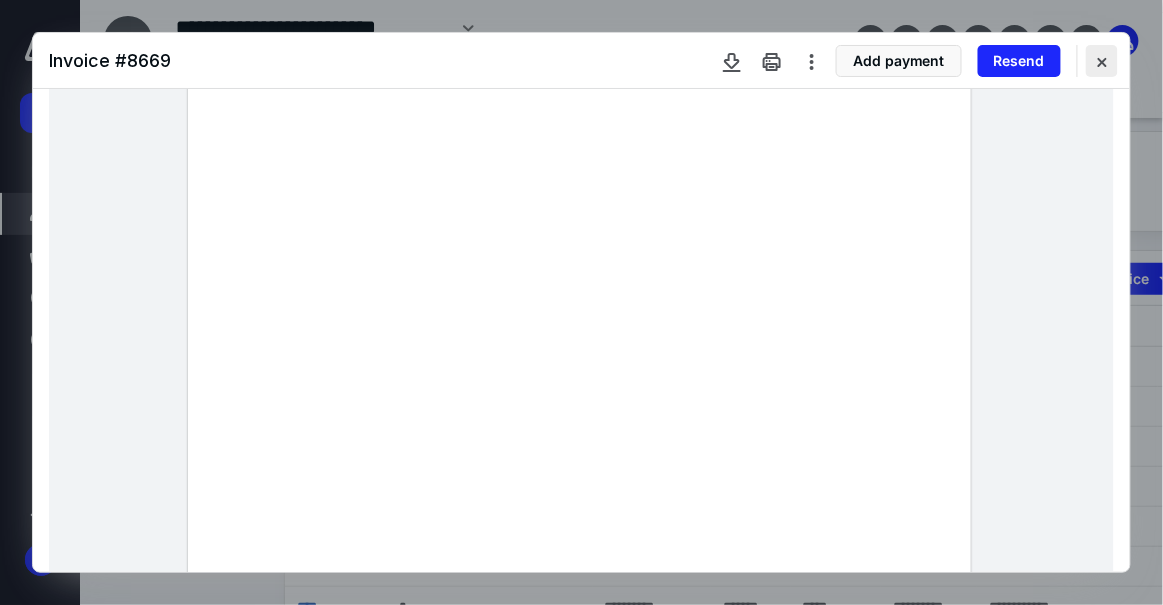 click at bounding box center [1102, 61] 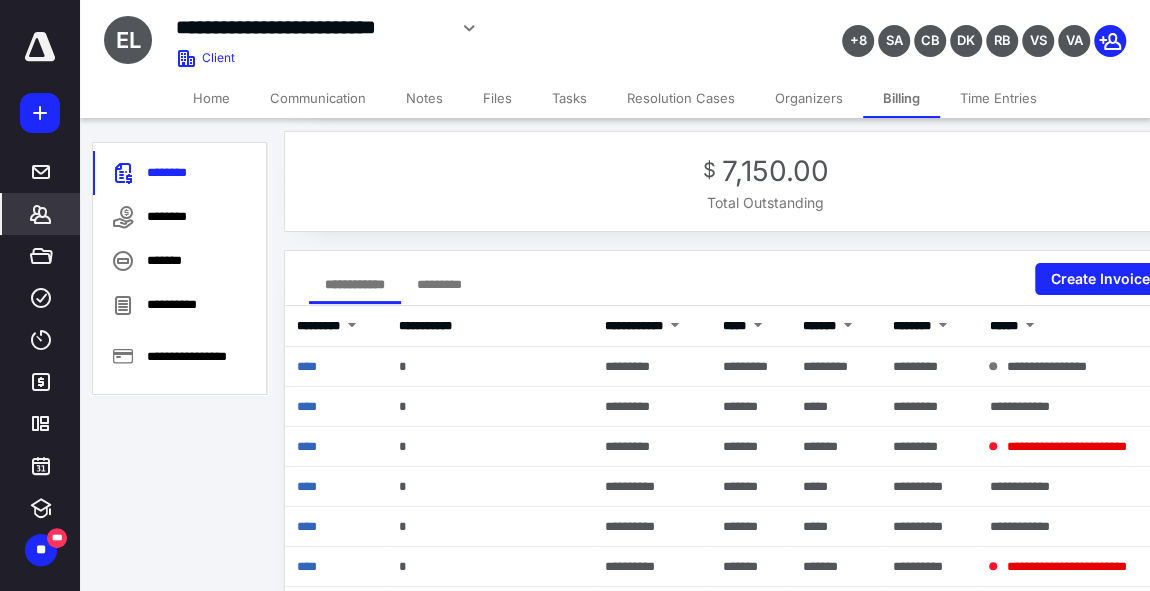 click on "Home" at bounding box center [211, 98] 